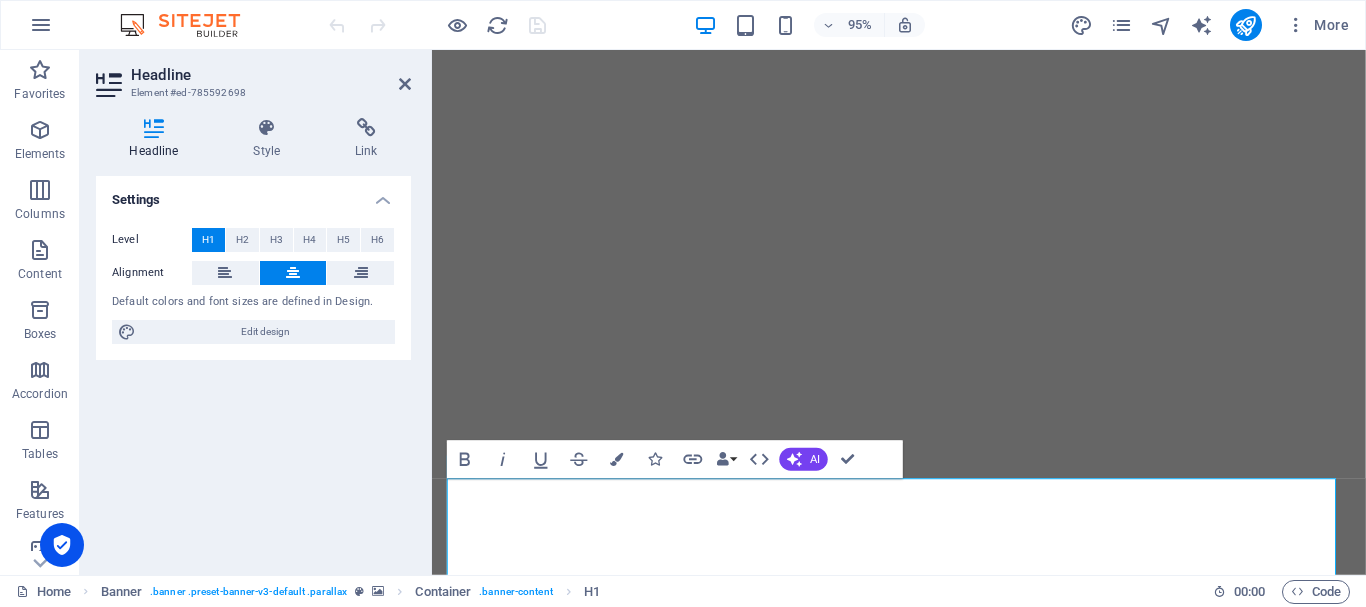 scroll, scrollTop: 0, scrollLeft: 0, axis: both 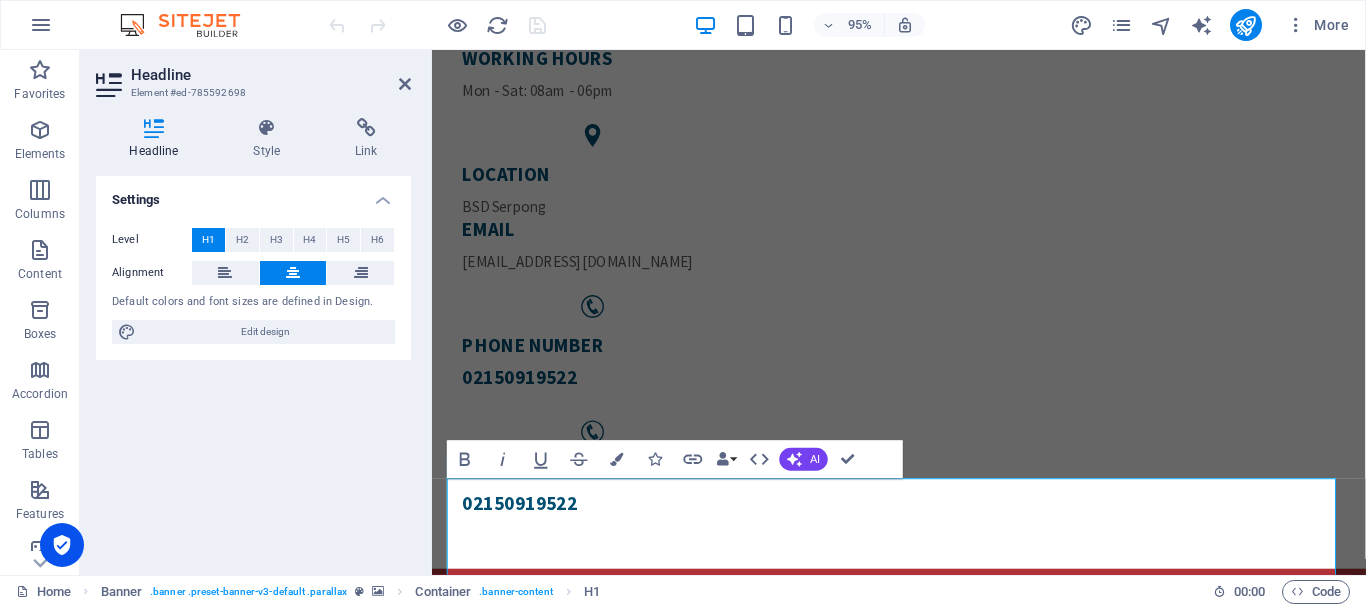 drag, startPoint x: 432, startPoint y: 50, endPoint x: 714, endPoint y: 243, distance: 341.72064 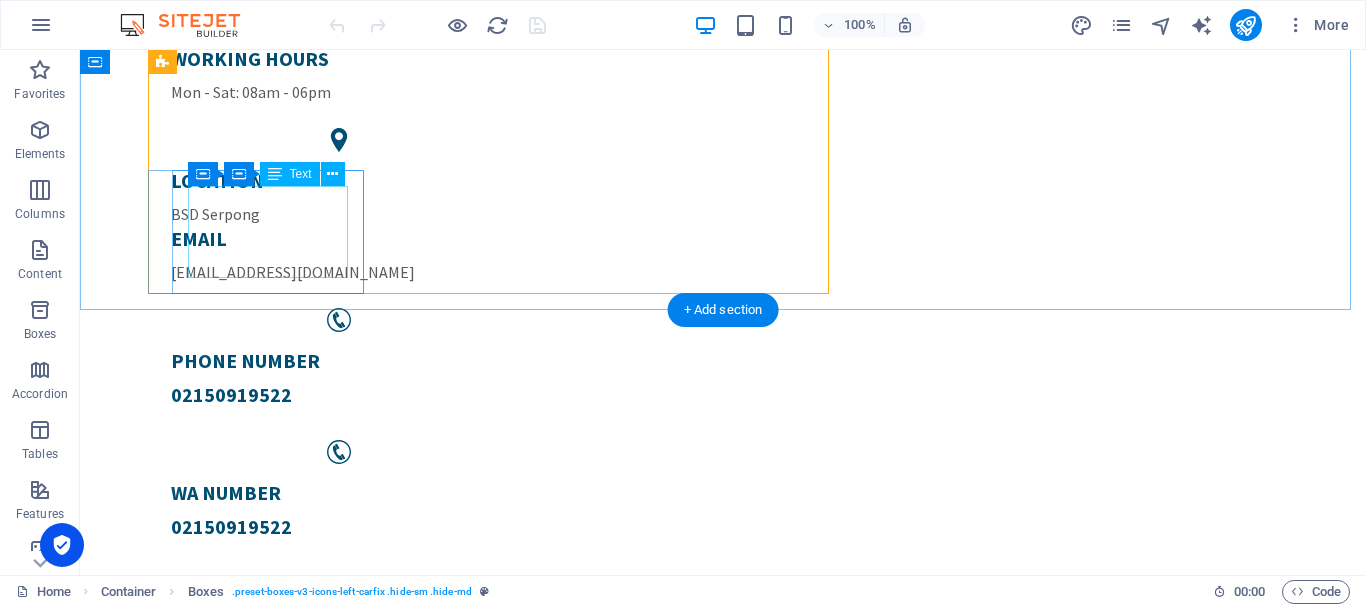 click on "WA Number 02150919522" at bounding box center [339, 526] 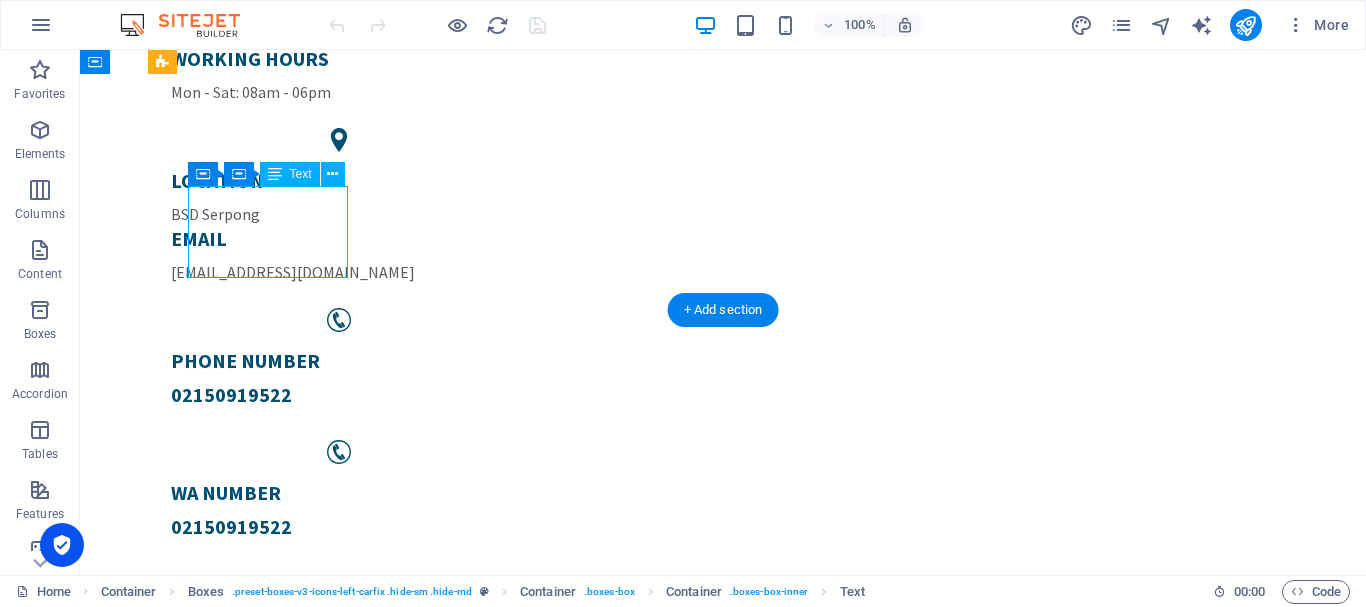 click on "WA Number 02150919522" at bounding box center [339, 526] 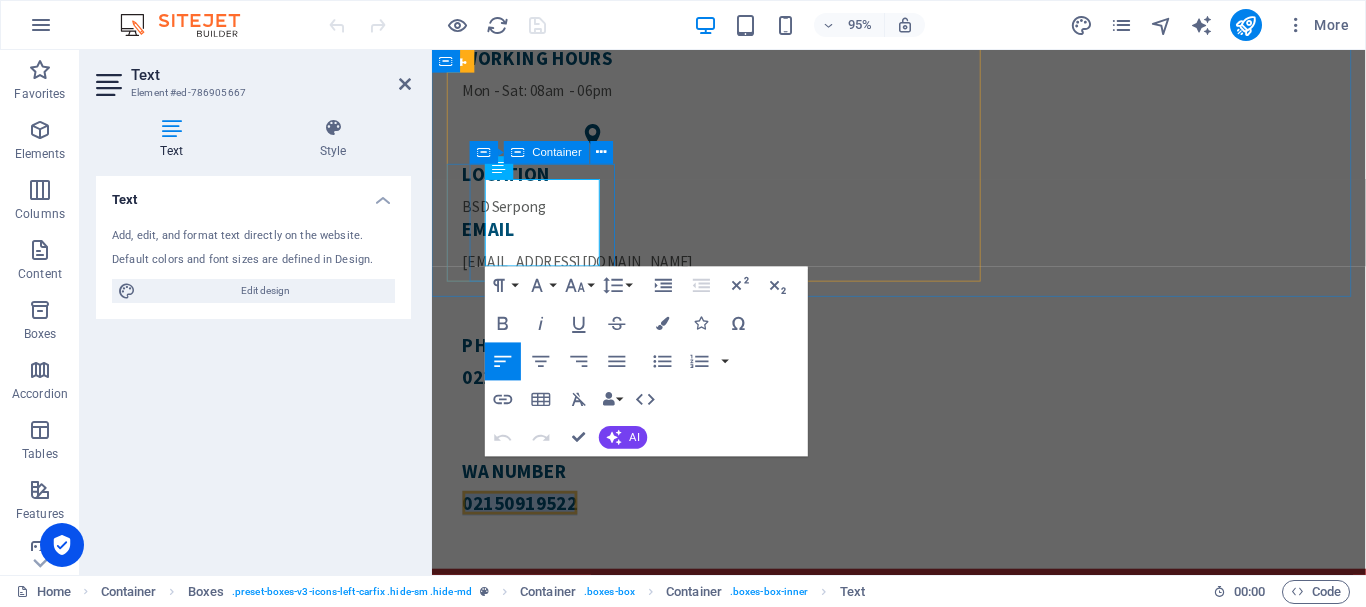 drag, startPoint x: 600, startPoint y: 232, endPoint x: 483, endPoint y: 242, distance: 117.426575 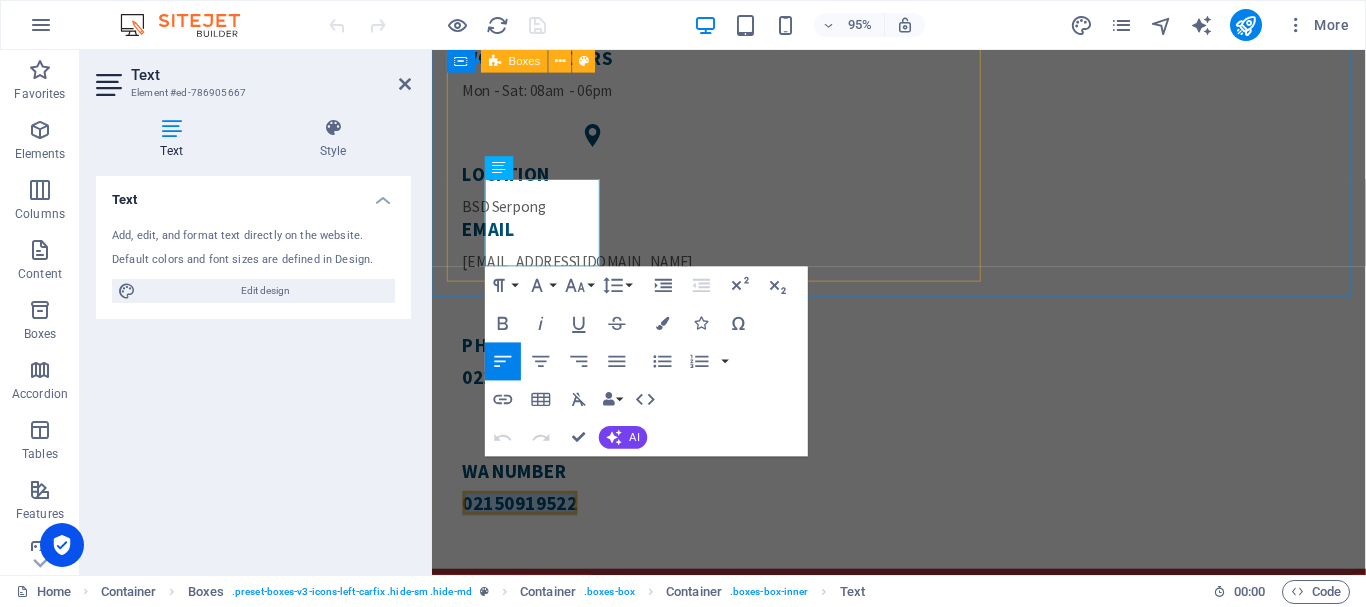 type 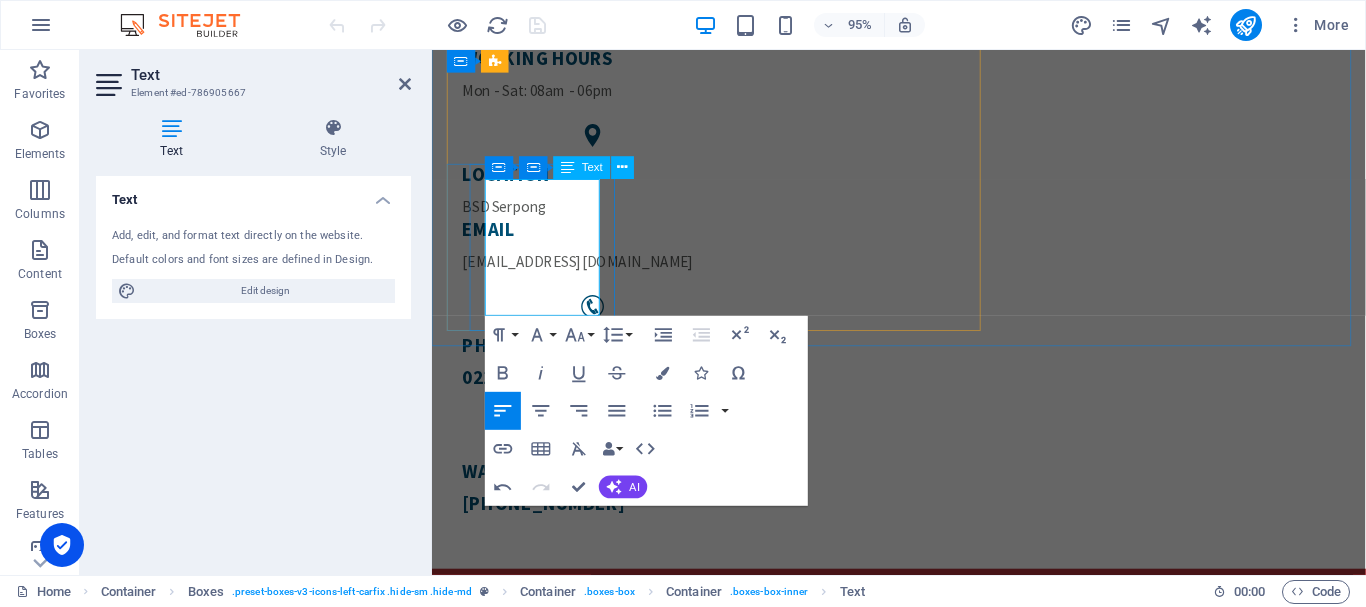 click on "​[PHONE_NUMBER]" at bounding box center [601, 527] 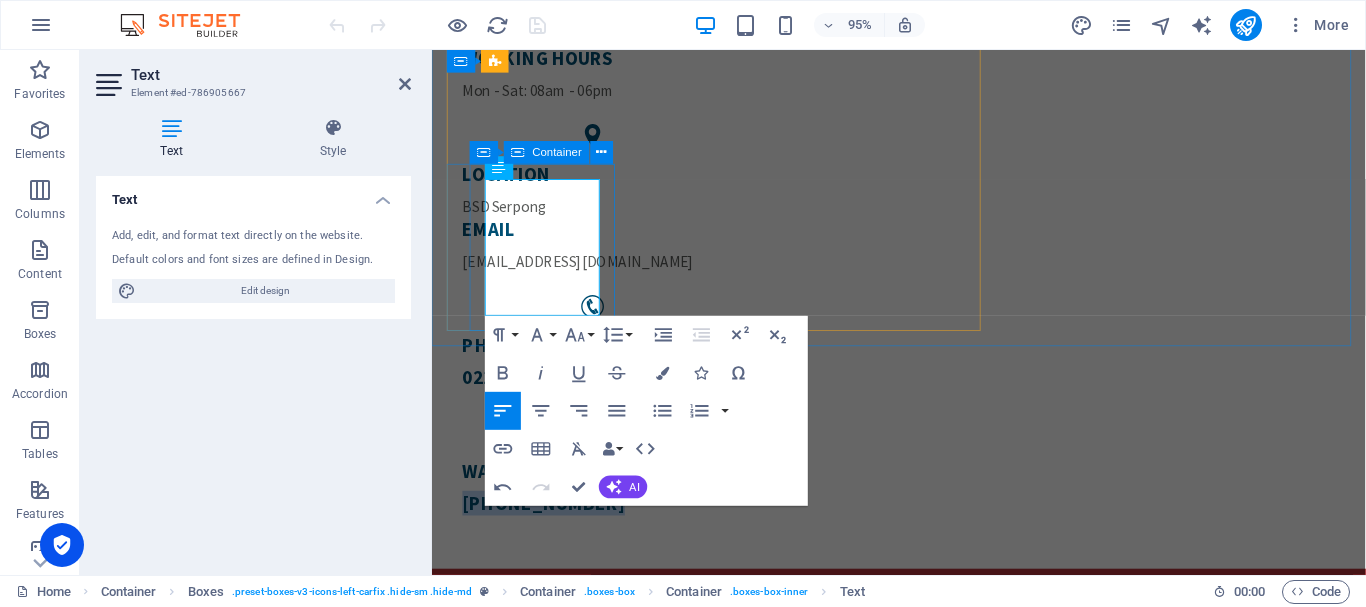 drag, startPoint x: 519, startPoint y: 288, endPoint x: 479, endPoint y: 261, distance: 48.259712 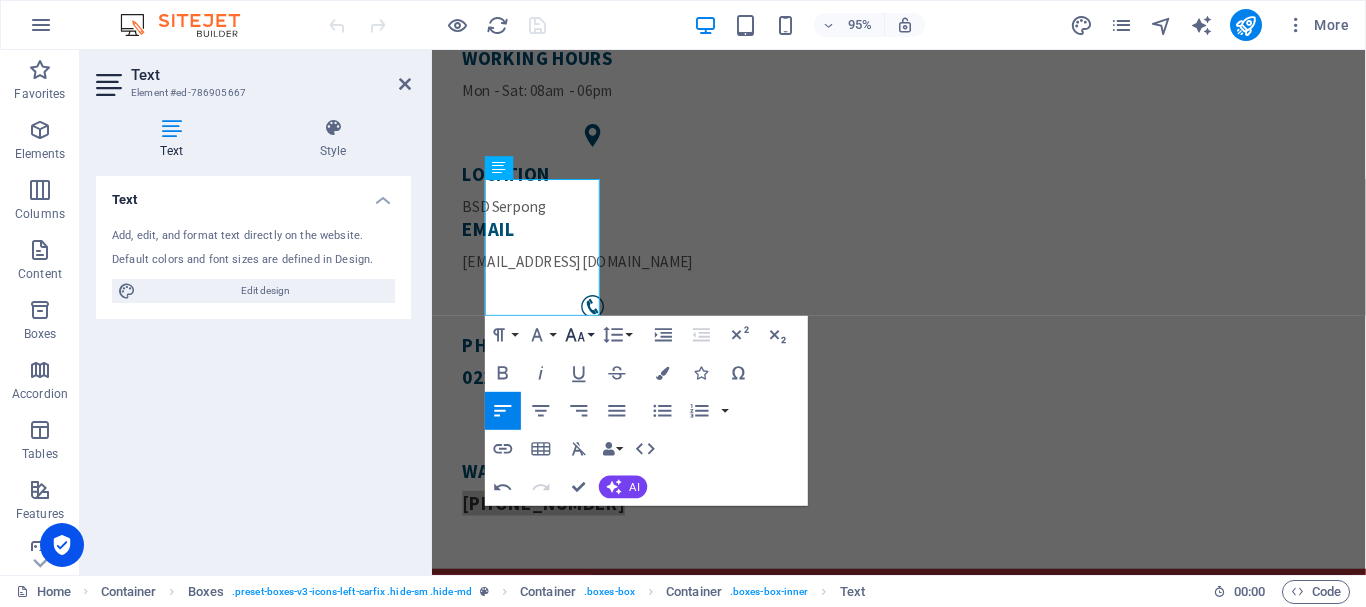 click on "Font Size" at bounding box center [579, 335] 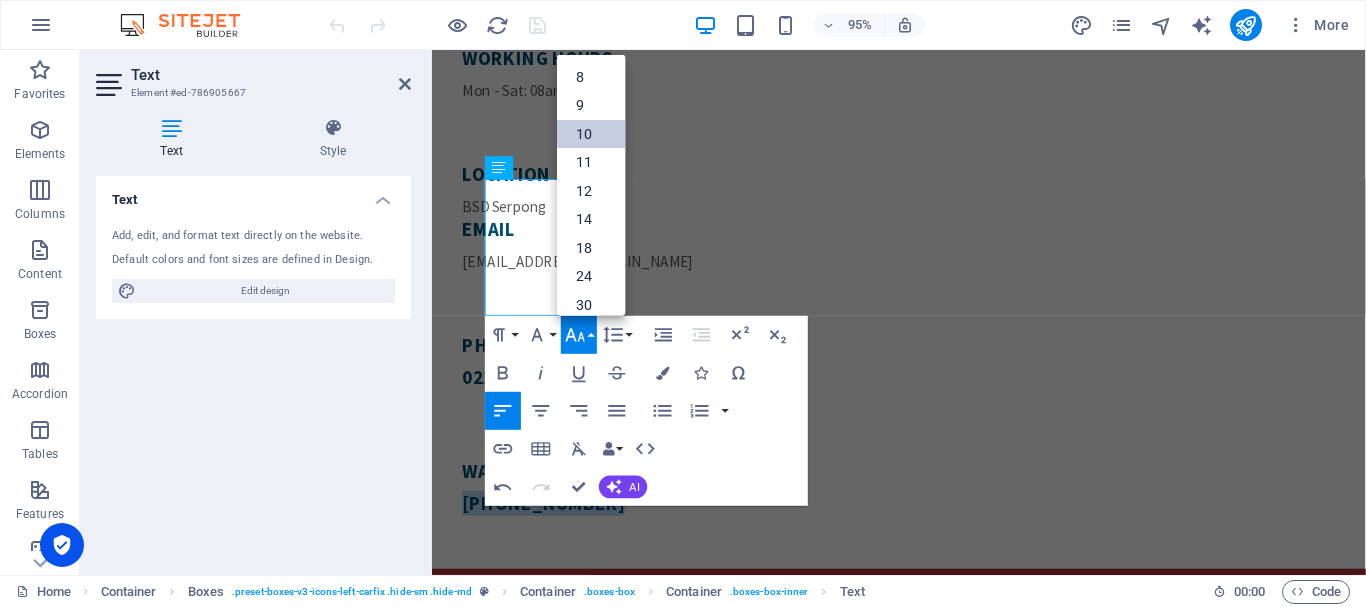 click on "10" at bounding box center (591, 133) 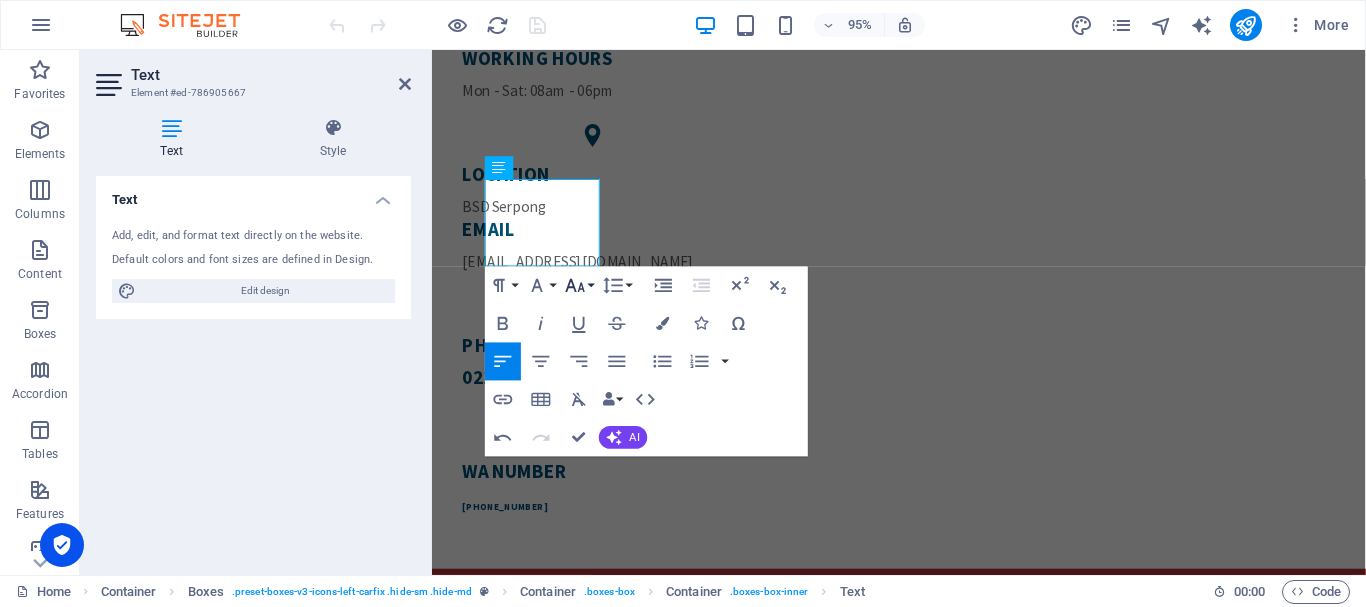 click on "Font Size" at bounding box center (579, 286) 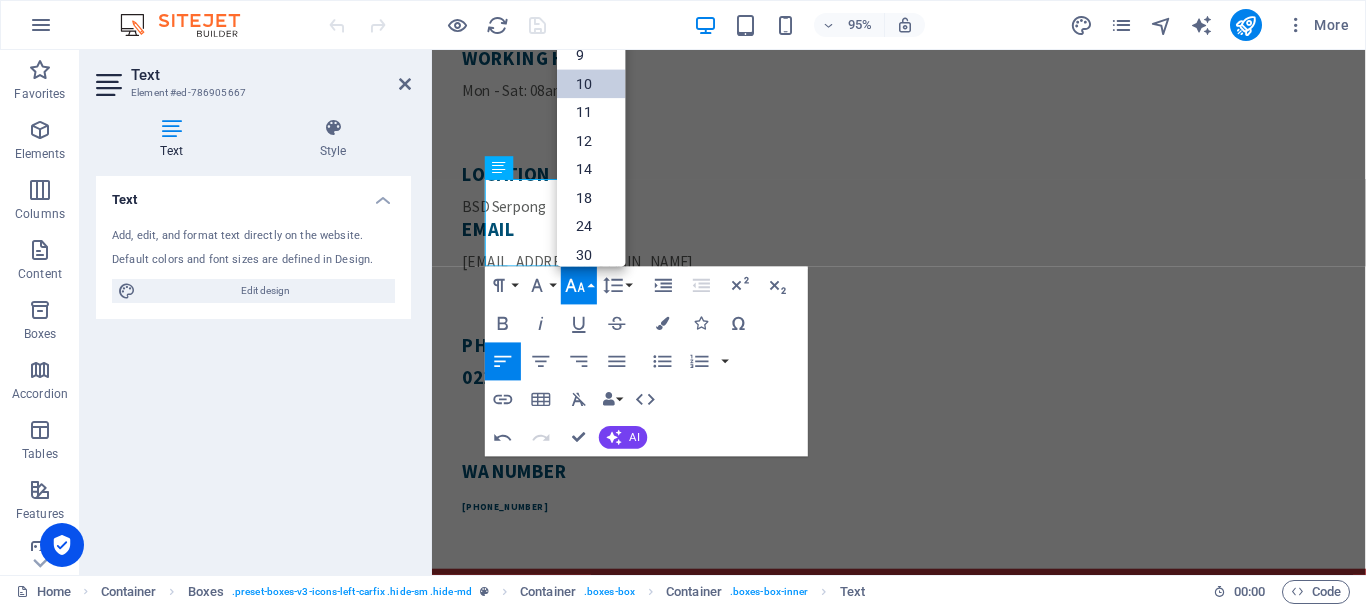 scroll, scrollTop: 83, scrollLeft: 0, axis: vertical 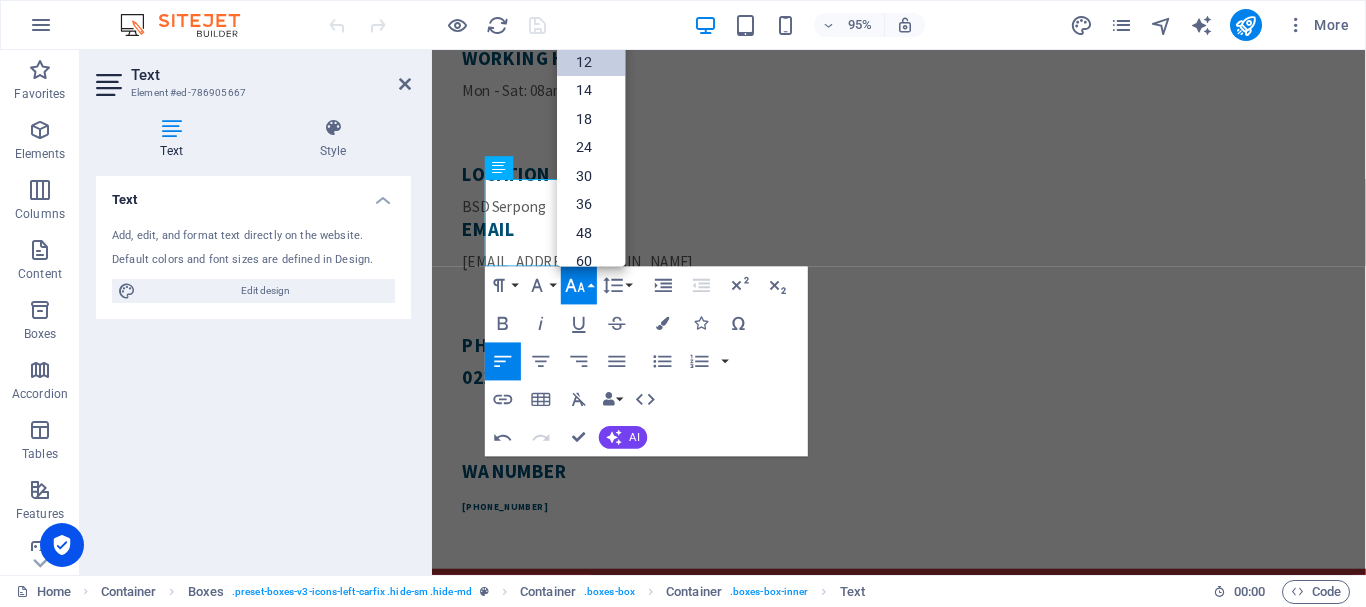click on "12" at bounding box center (591, 62) 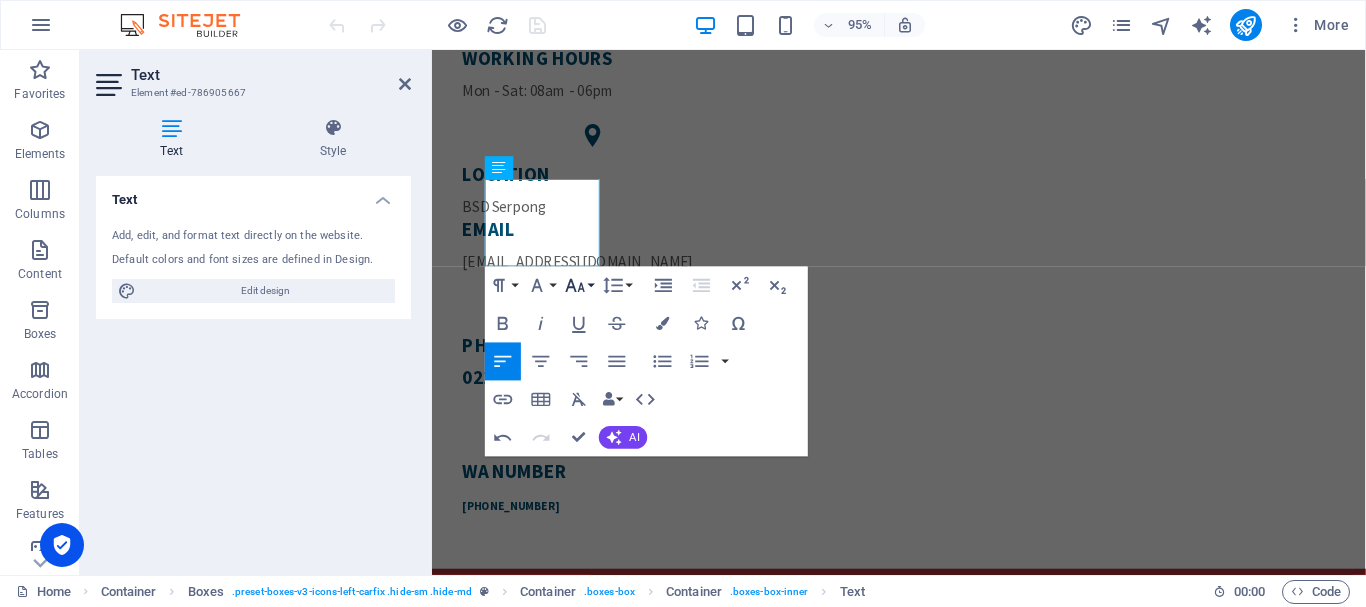 click on "Font Size" at bounding box center [579, 286] 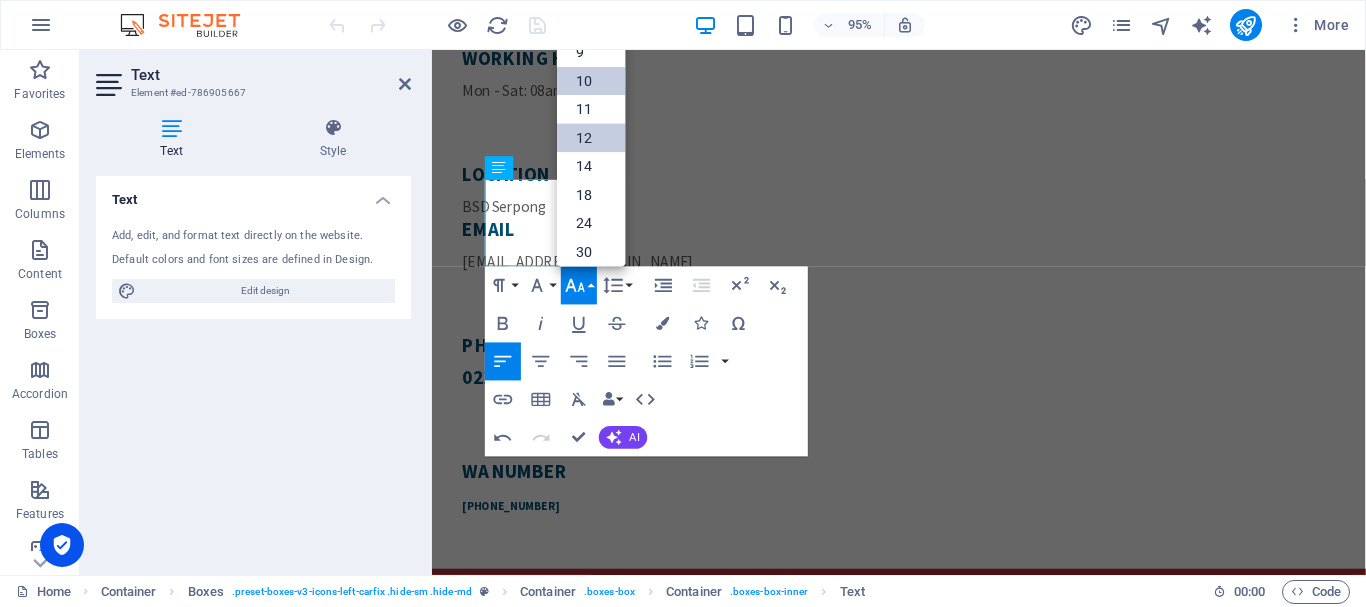 scroll, scrollTop: 0, scrollLeft: 0, axis: both 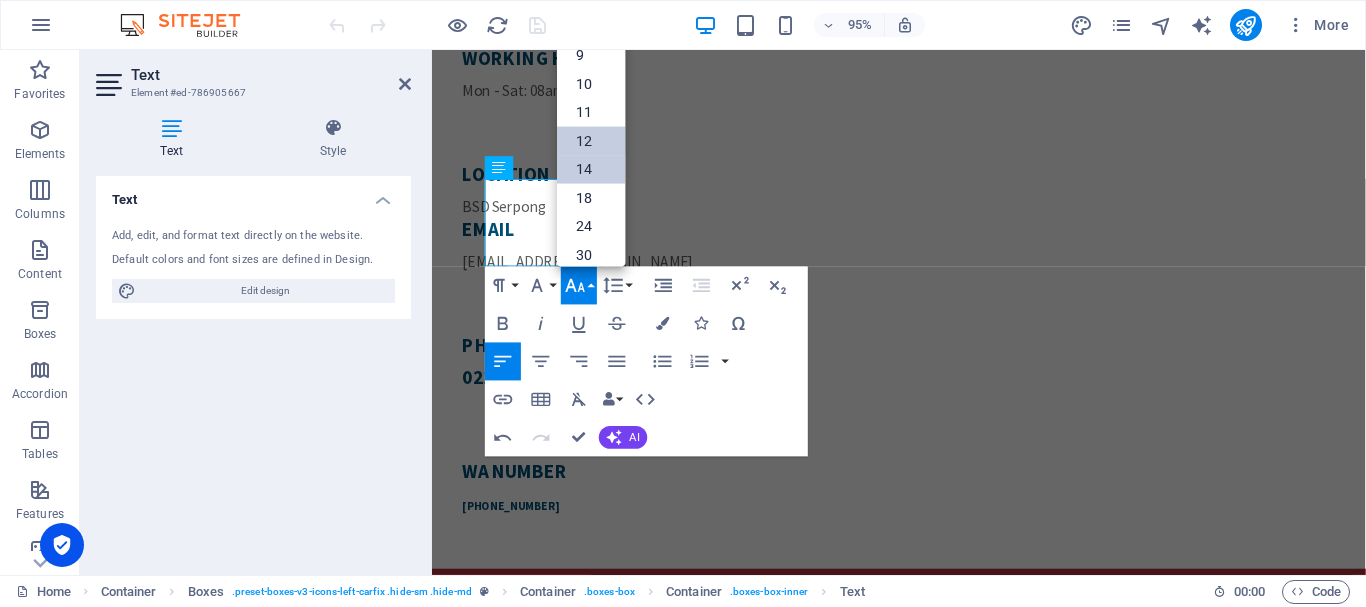 click on "14" at bounding box center [591, 169] 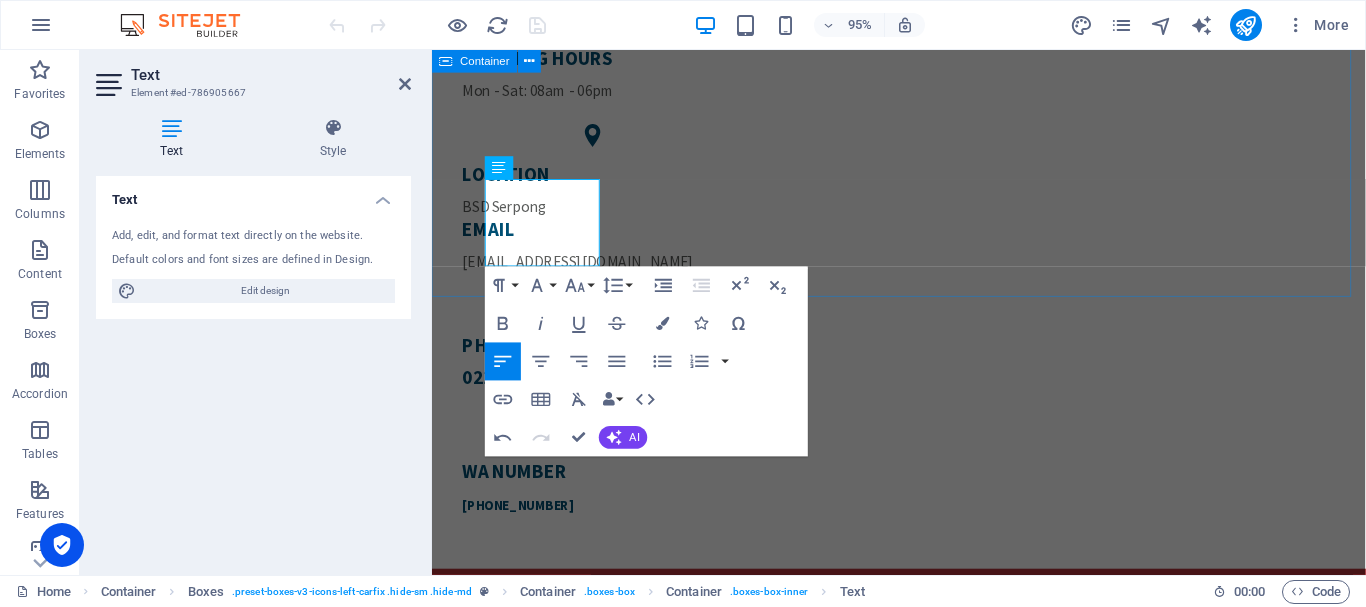 click on "WORKING HOURS Mon - Sat: 08am - 06pm LOCATION BSD Serpong  EMAIL [EMAIL_ADDRESS][DOMAIN_NAME] PHONE NUMBER [PHONE_NUMBER] WA Number ​ [PHONE_NUMBER]" at bounding box center [923, 297] 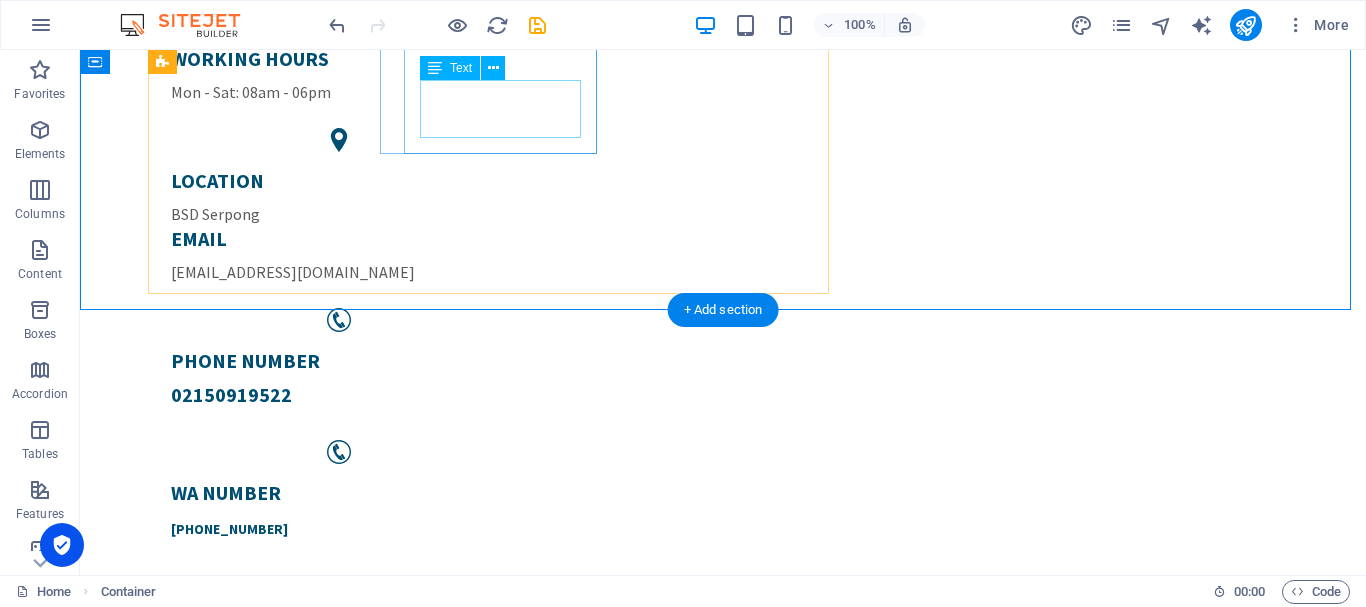 click on "EMAIL [EMAIL_ADDRESS][DOMAIN_NAME]" at bounding box center (339, 255) 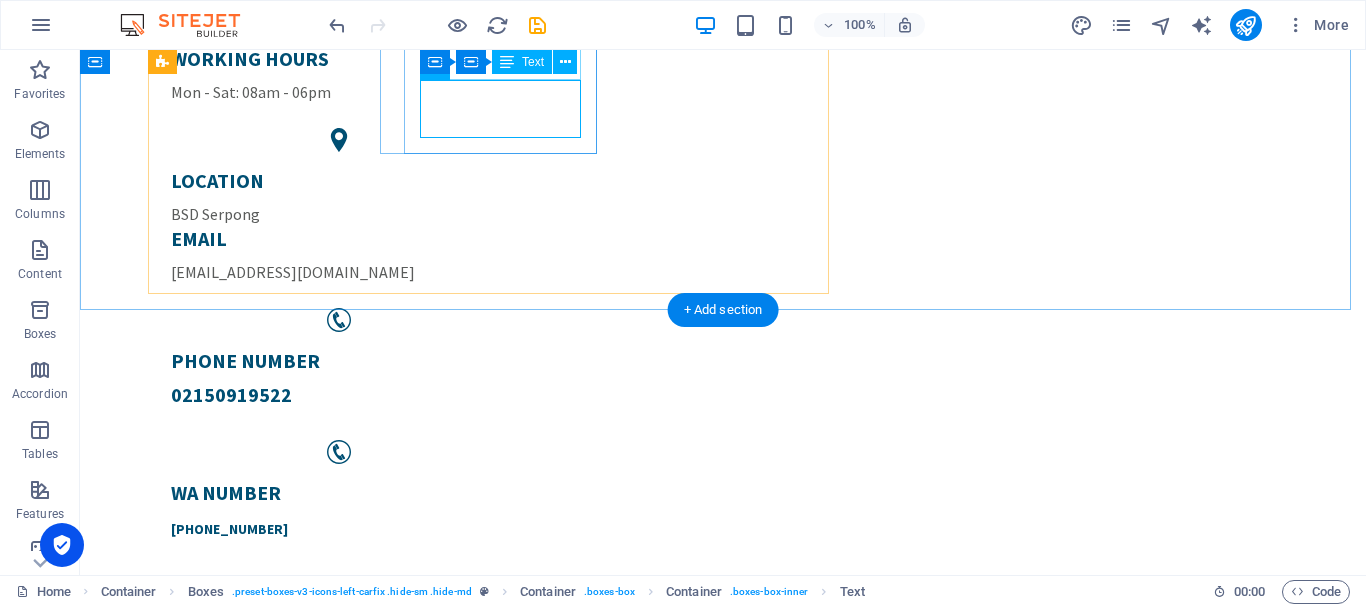 click on "LOCATION BSD Serpong" at bounding box center [339, 197] 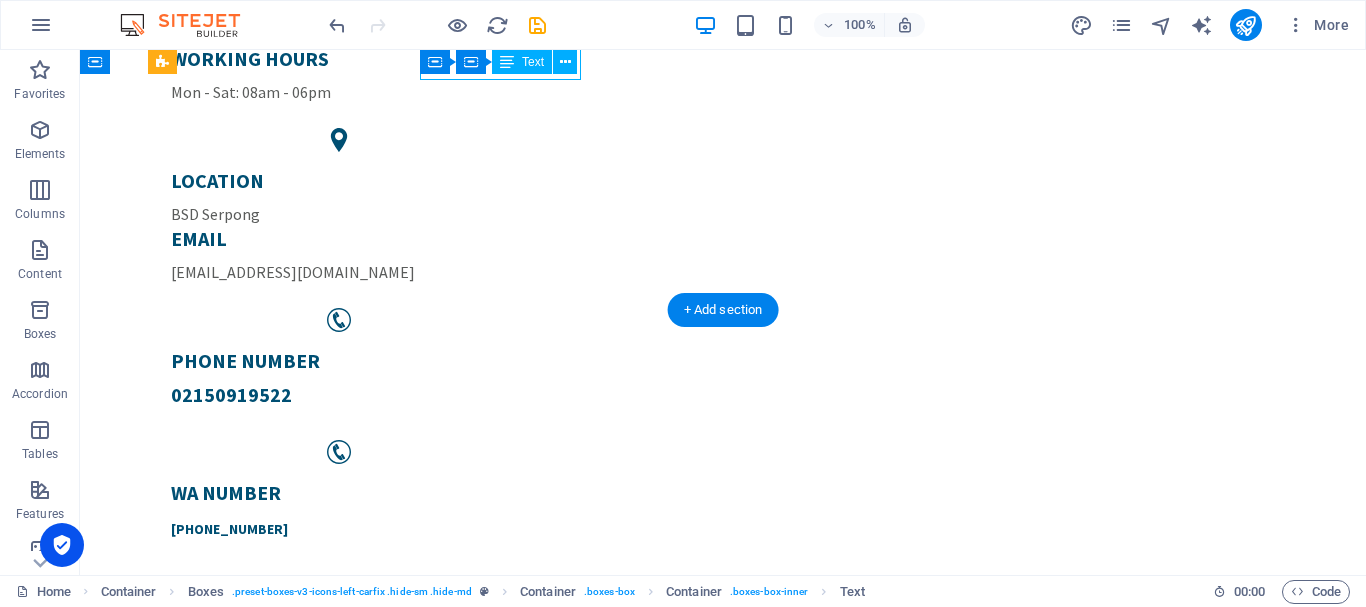 click on "LOCATION BSD Serpong" at bounding box center [339, 197] 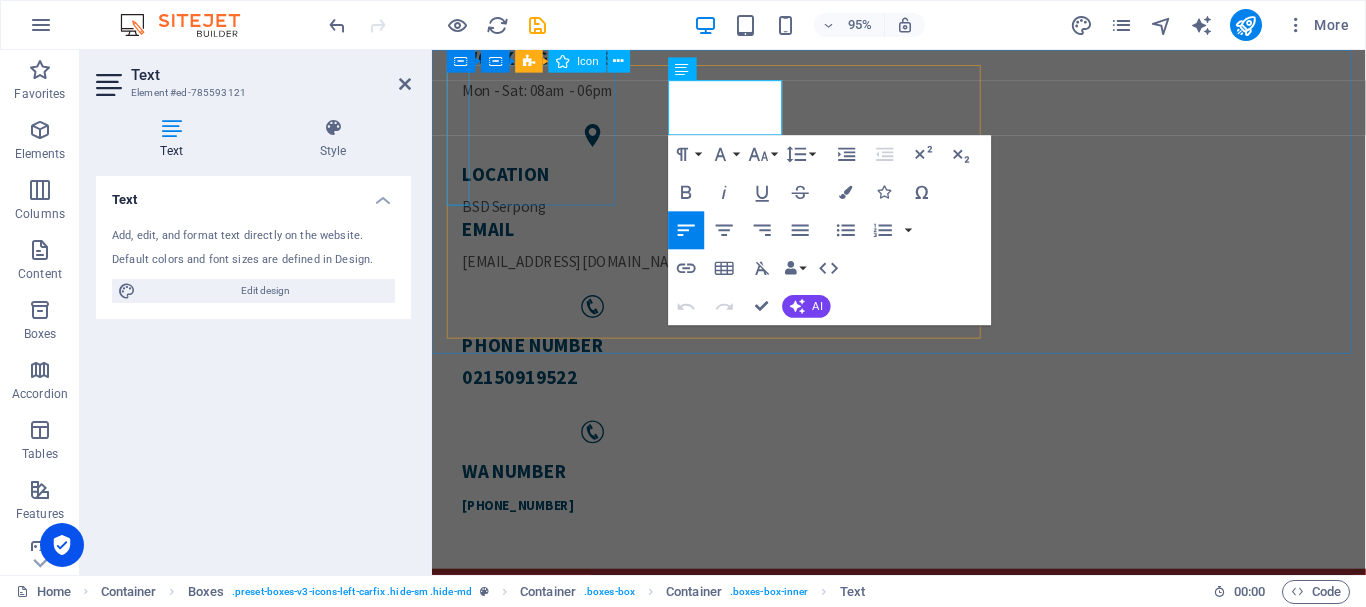 scroll, scrollTop: 0, scrollLeft: 0, axis: both 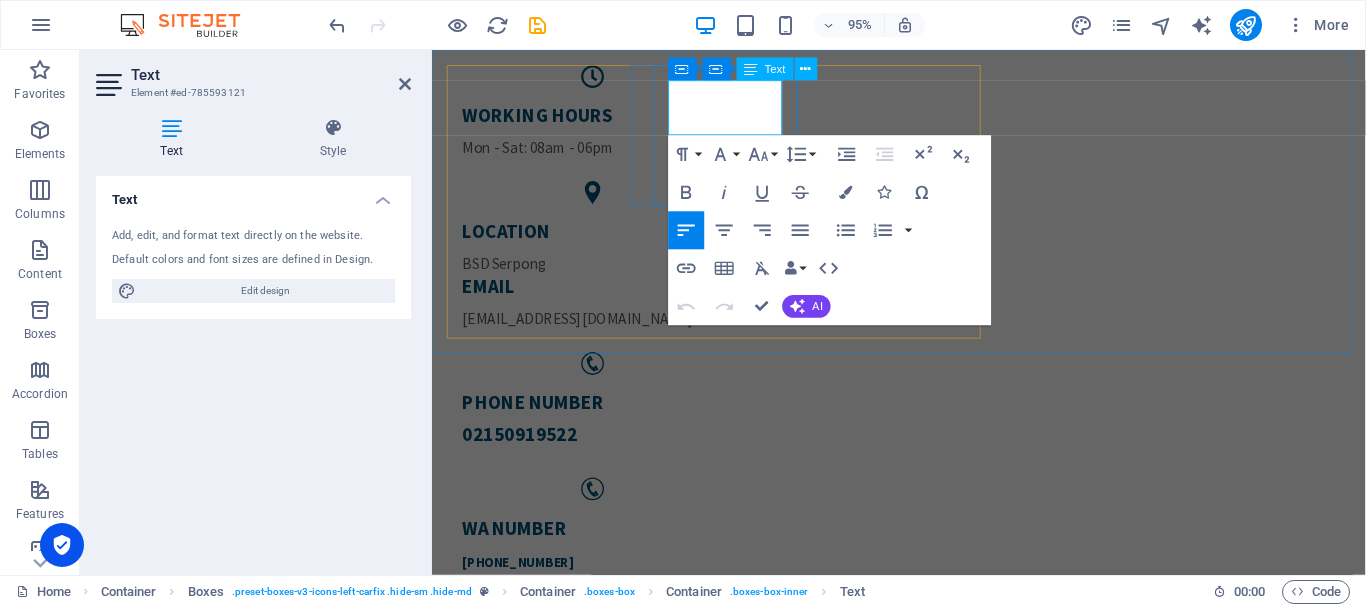 click on "BSD Serpong" at bounding box center (601, 274) 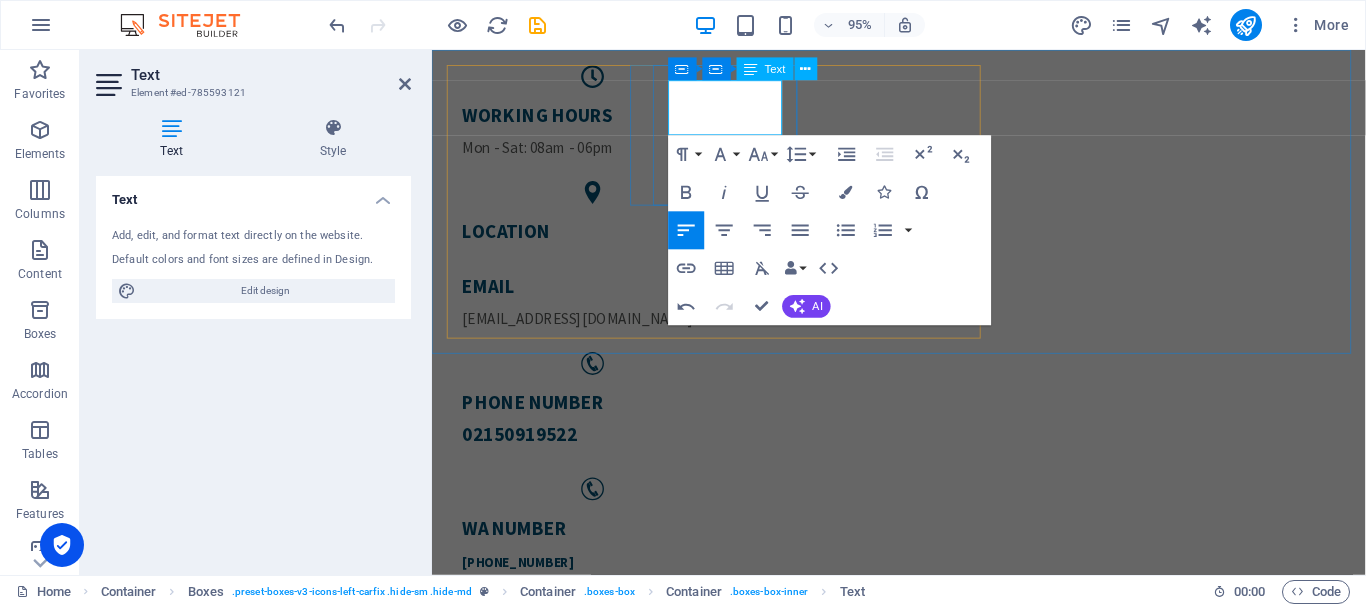 type 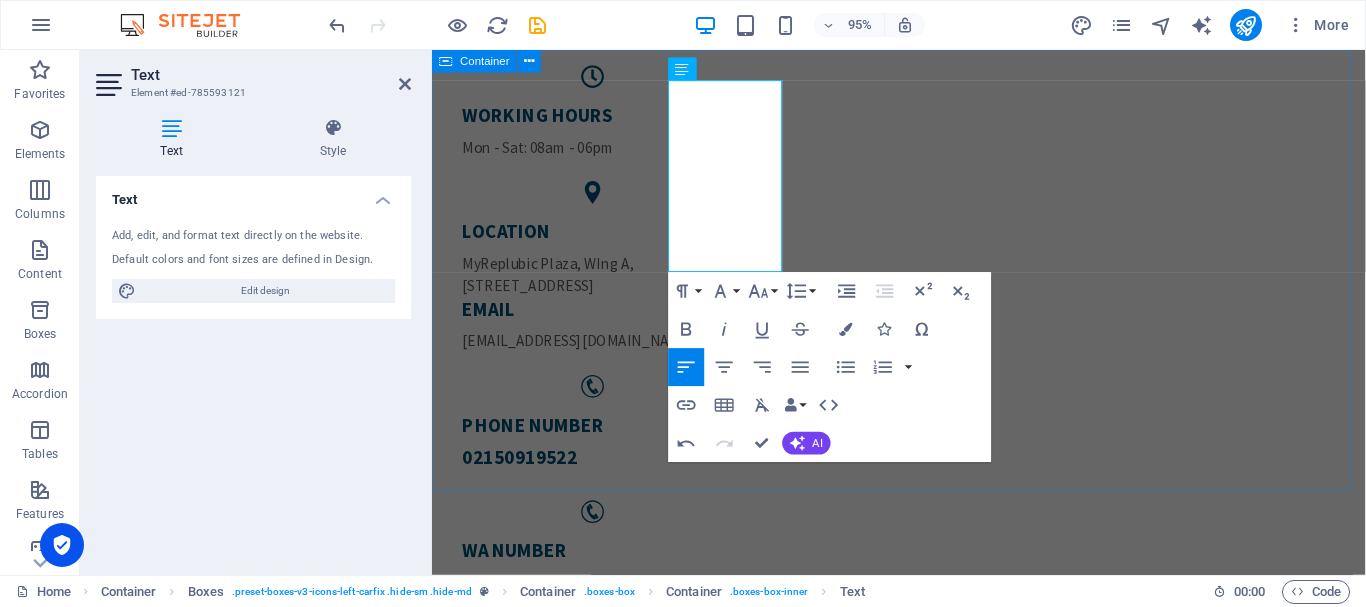 drag, startPoint x: 1093, startPoint y: 322, endPoint x: 1414, endPoint y: 312, distance: 321.15573 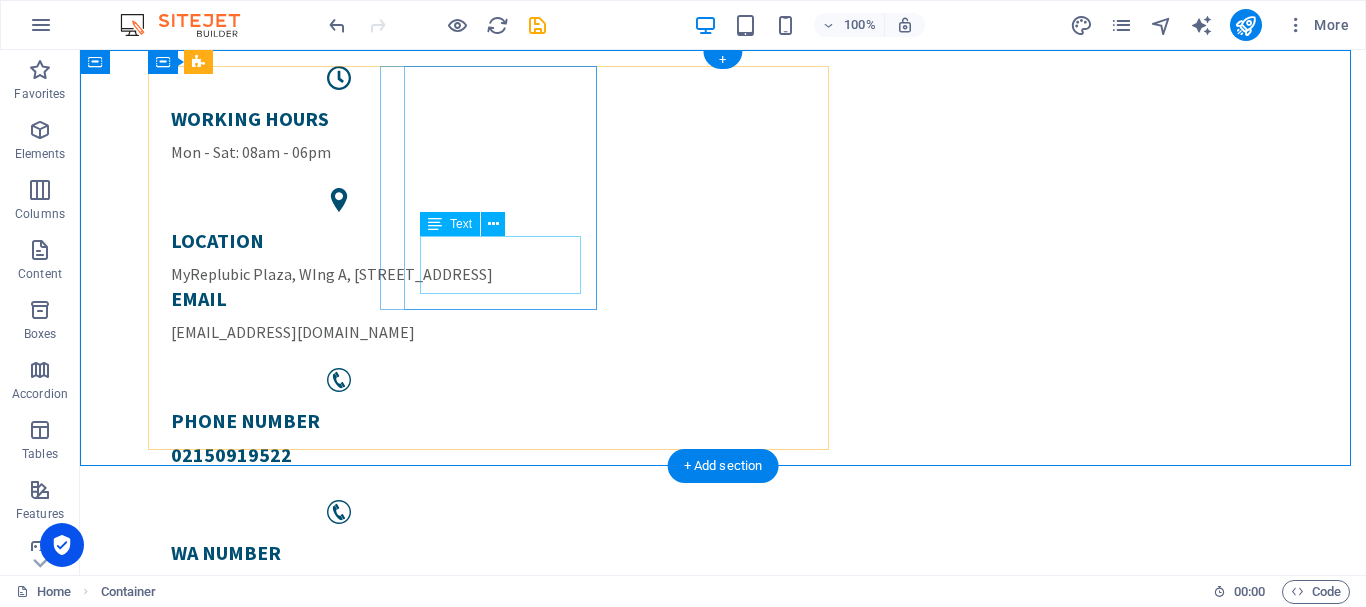 click on "EMAIL [EMAIL_ADDRESS][DOMAIN_NAME]" at bounding box center [339, 315] 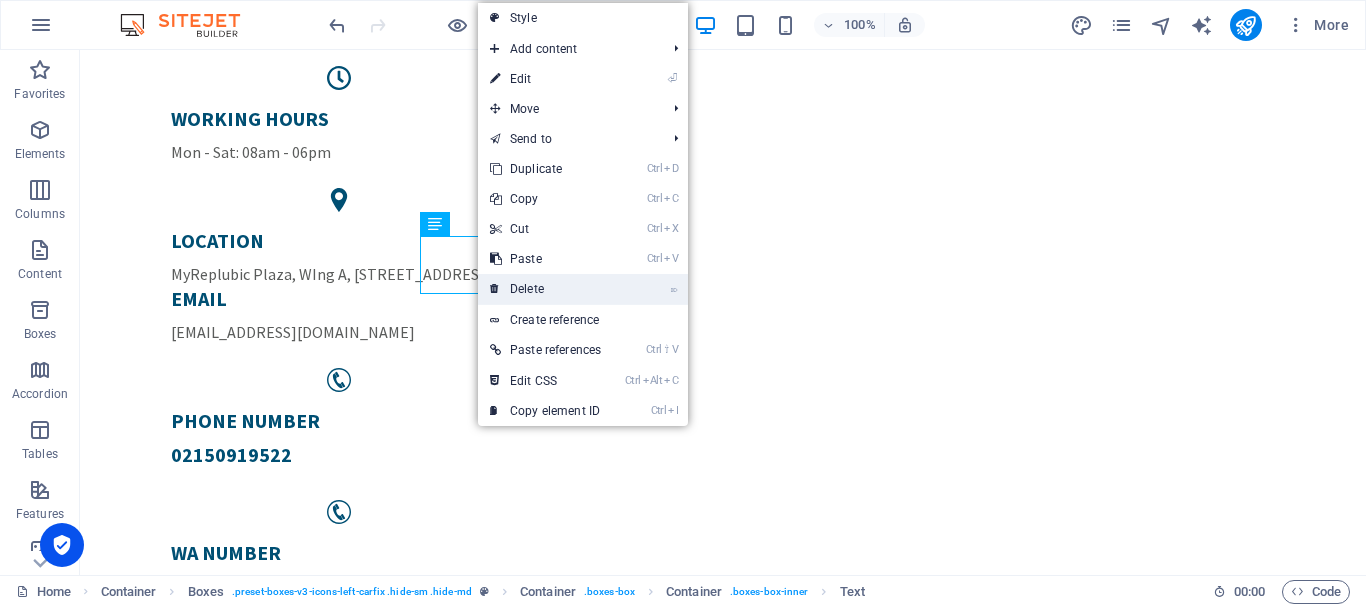 click on "⌦  Delete" at bounding box center (545, 289) 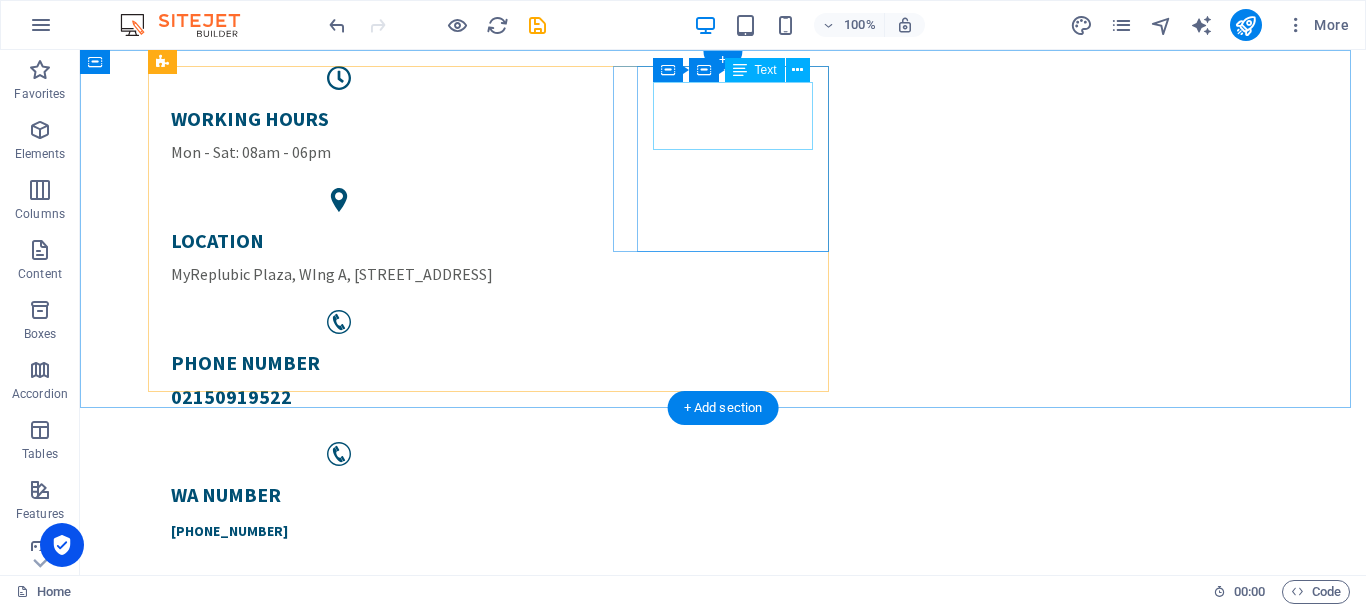 click on "PHONE NUMBER [PHONE_NUMBER]" at bounding box center [339, 380] 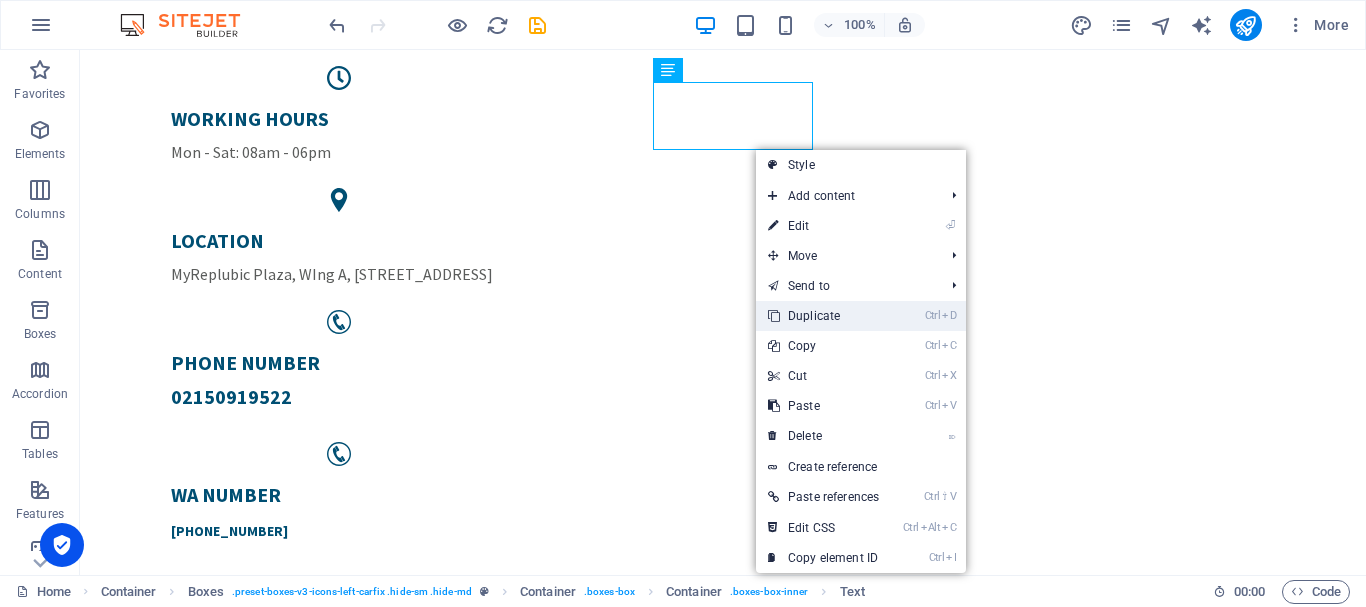 click on "Ctrl D  Duplicate" at bounding box center (823, 316) 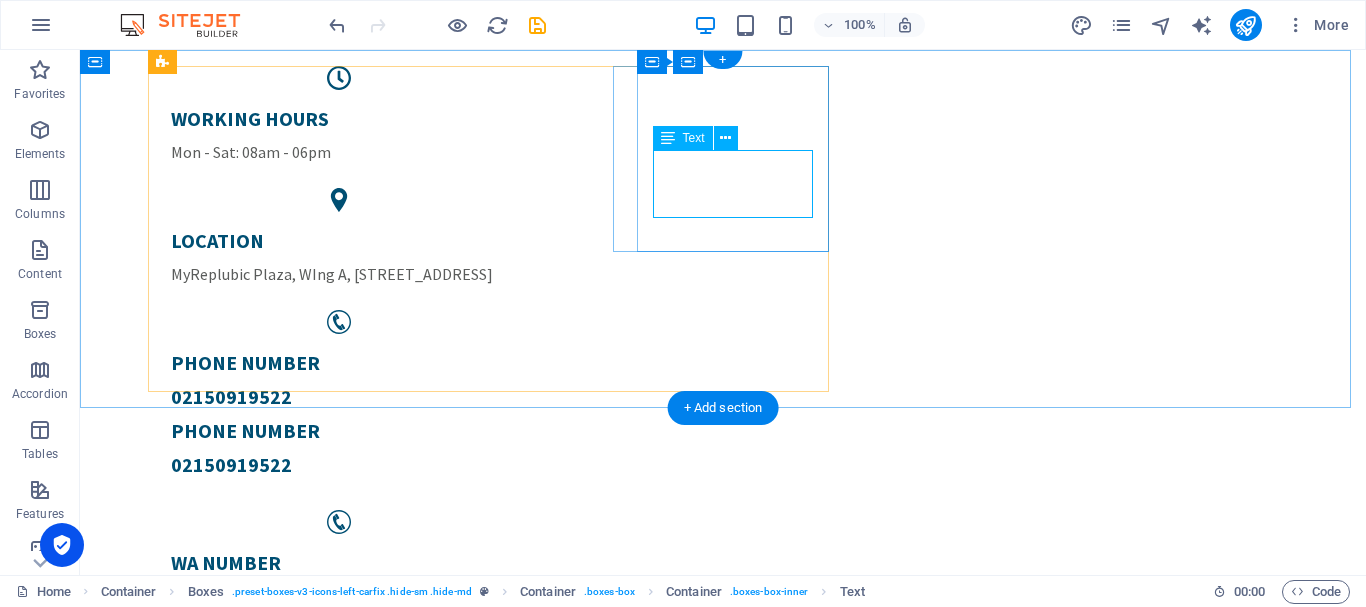 click on "PHONE NUMBER [PHONE_NUMBER]" at bounding box center [339, 448] 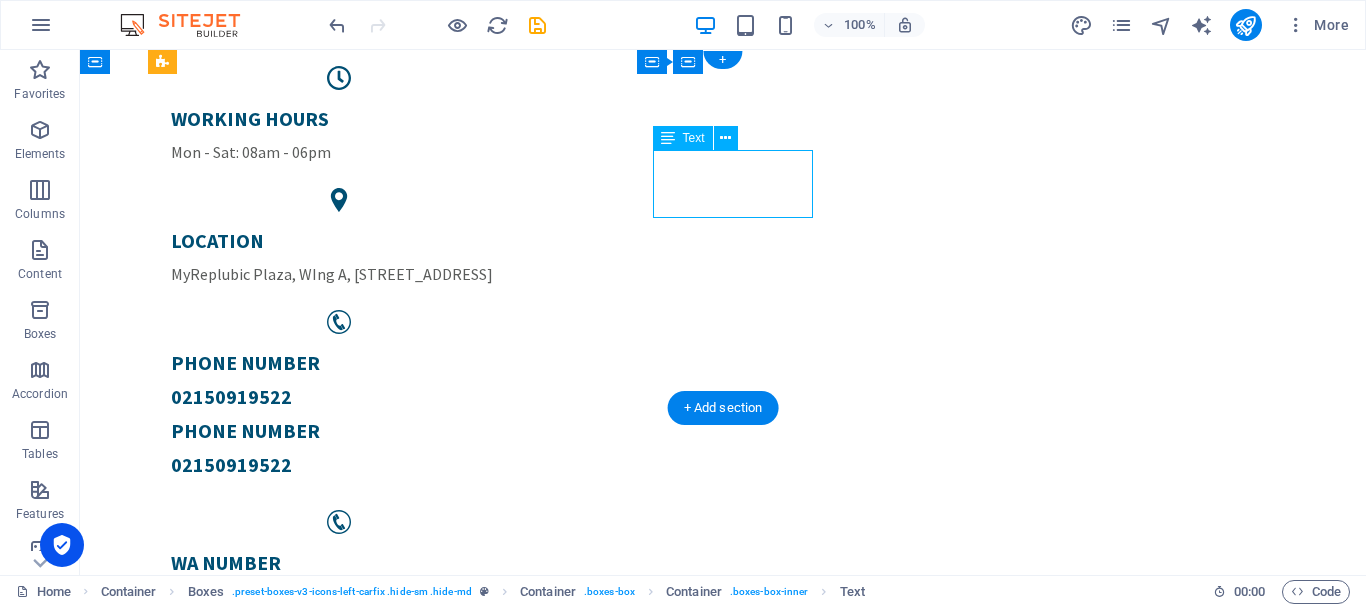 click on "PHONE NUMBER [PHONE_NUMBER]" at bounding box center [339, 448] 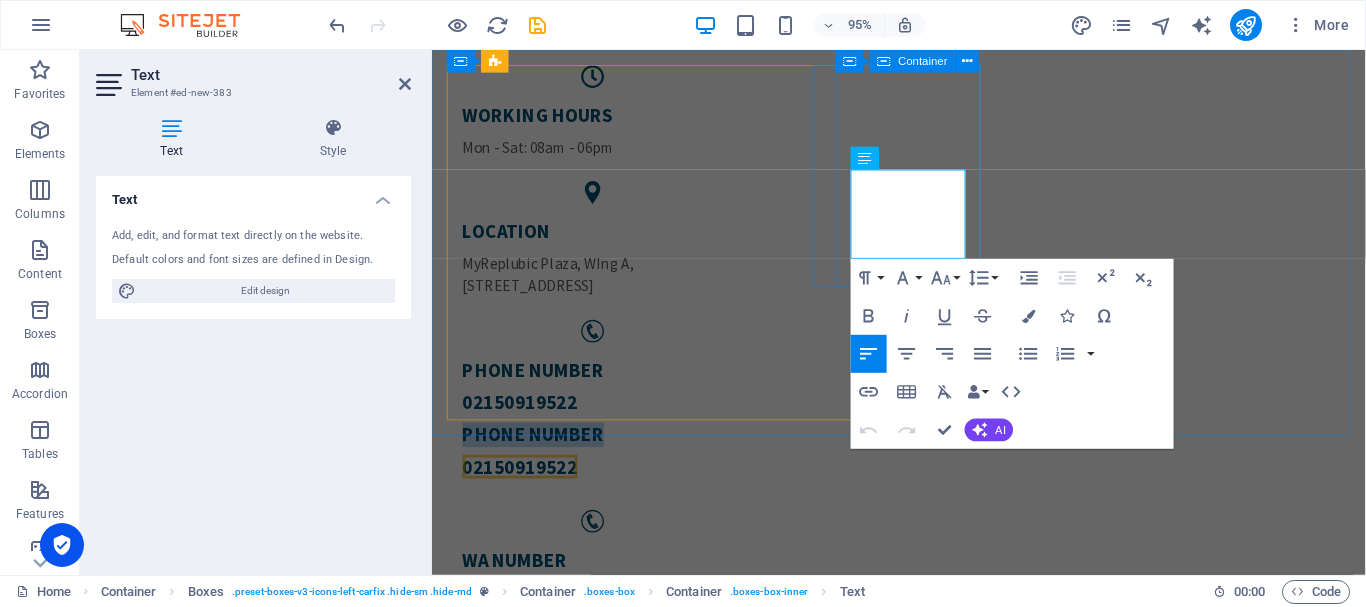 drag, startPoint x: 947, startPoint y: 213, endPoint x: 863, endPoint y: 183, distance: 89.19641 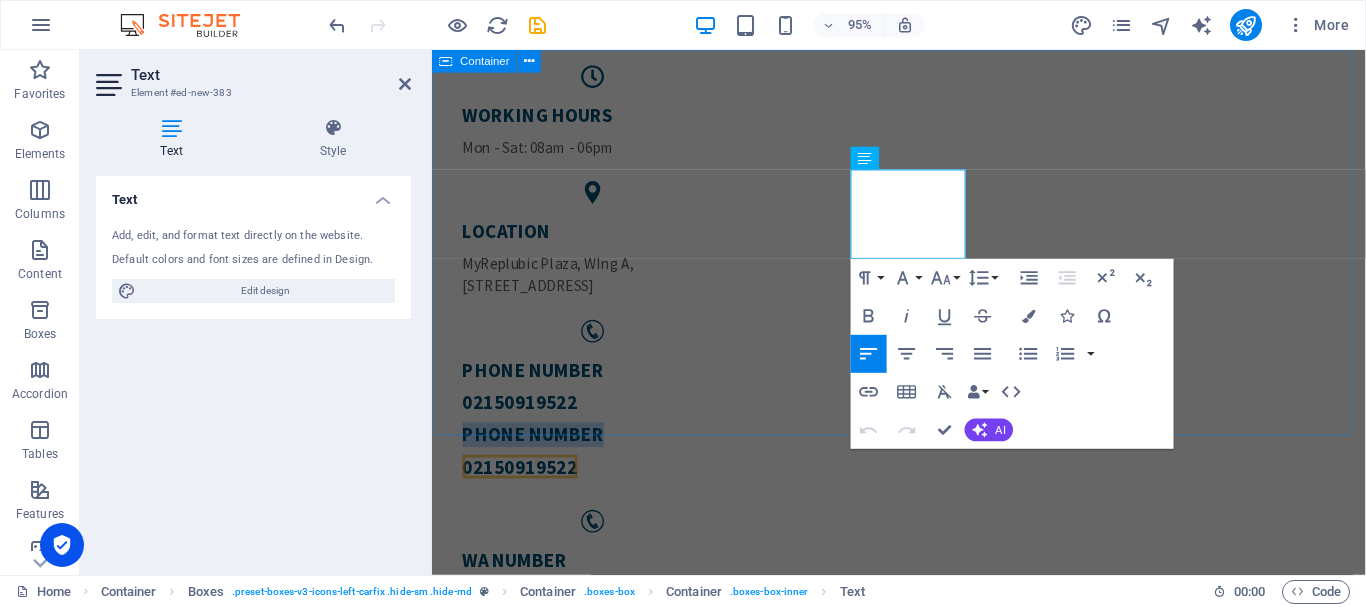 type 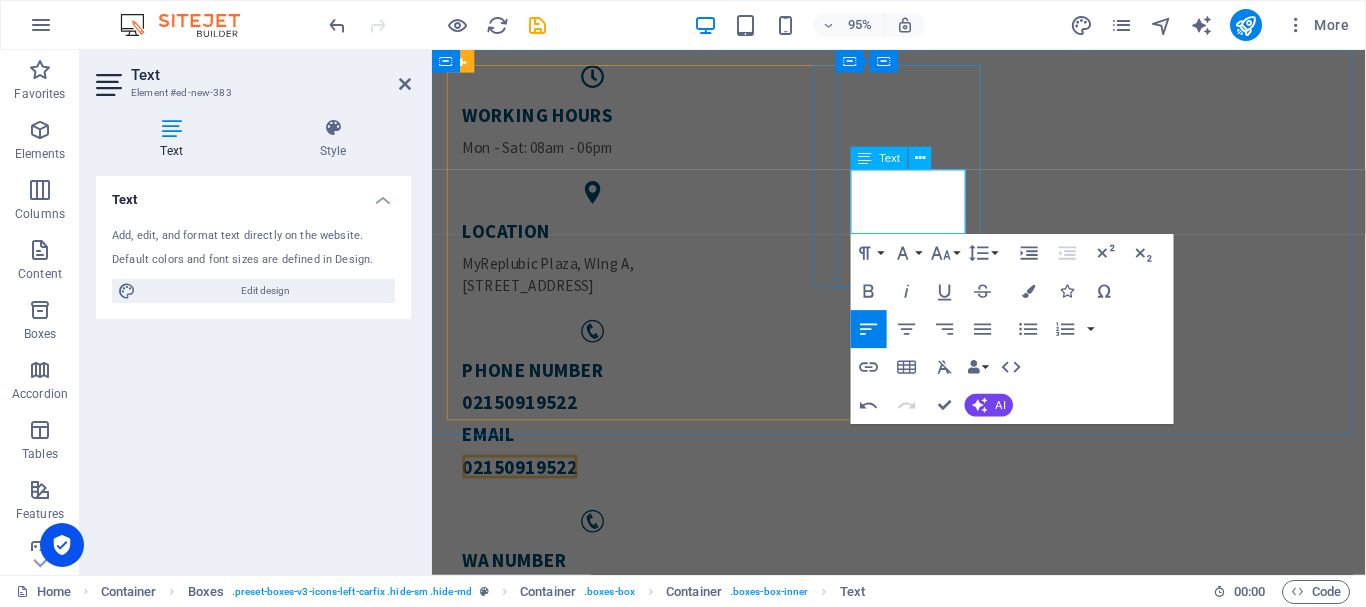click on "02150919522" at bounding box center [524, 488] 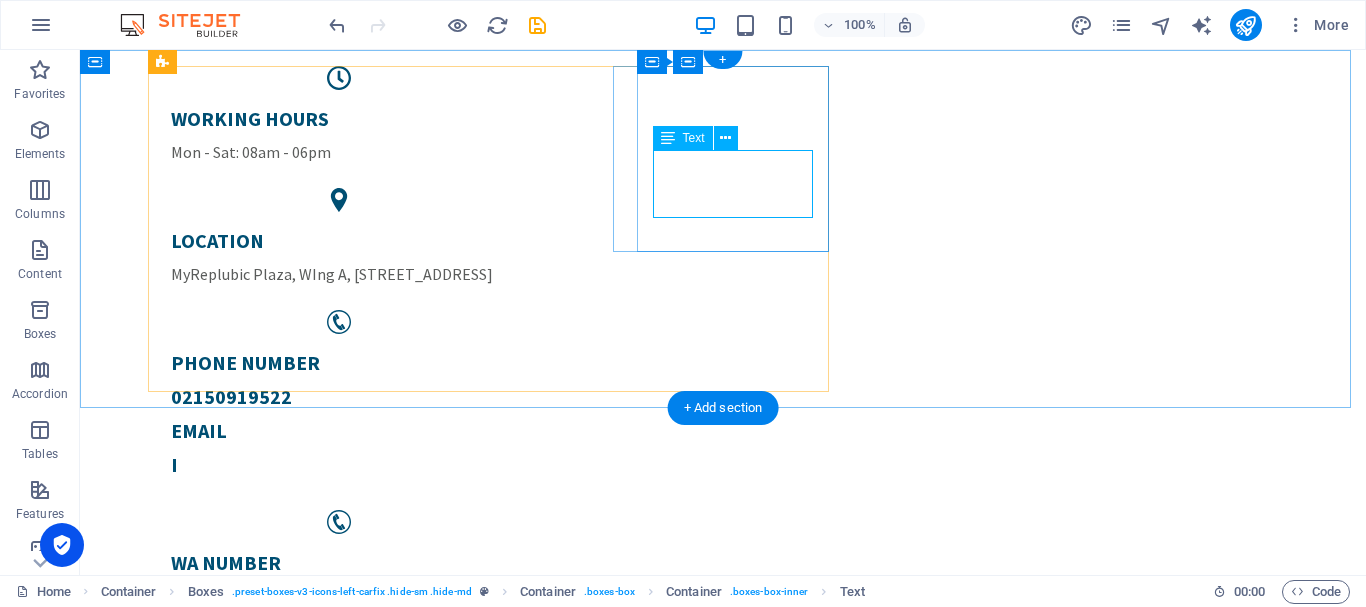 click on "Email i" at bounding box center [339, 448] 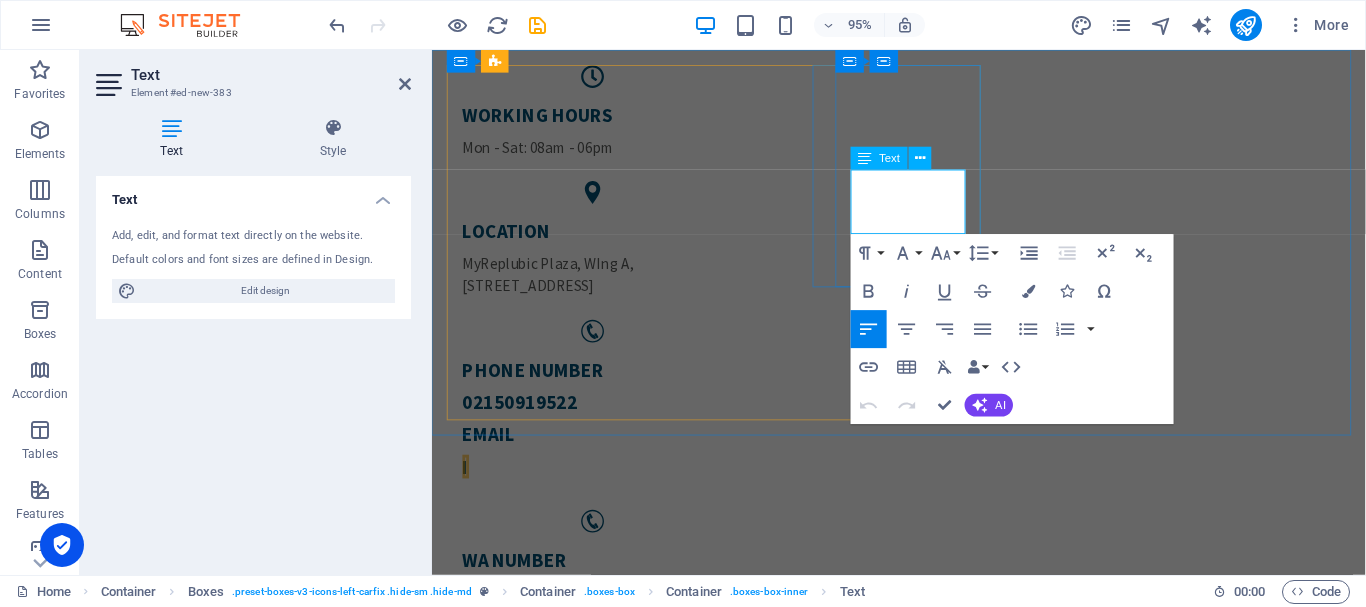 click on "Email" at bounding box center [601, 455] 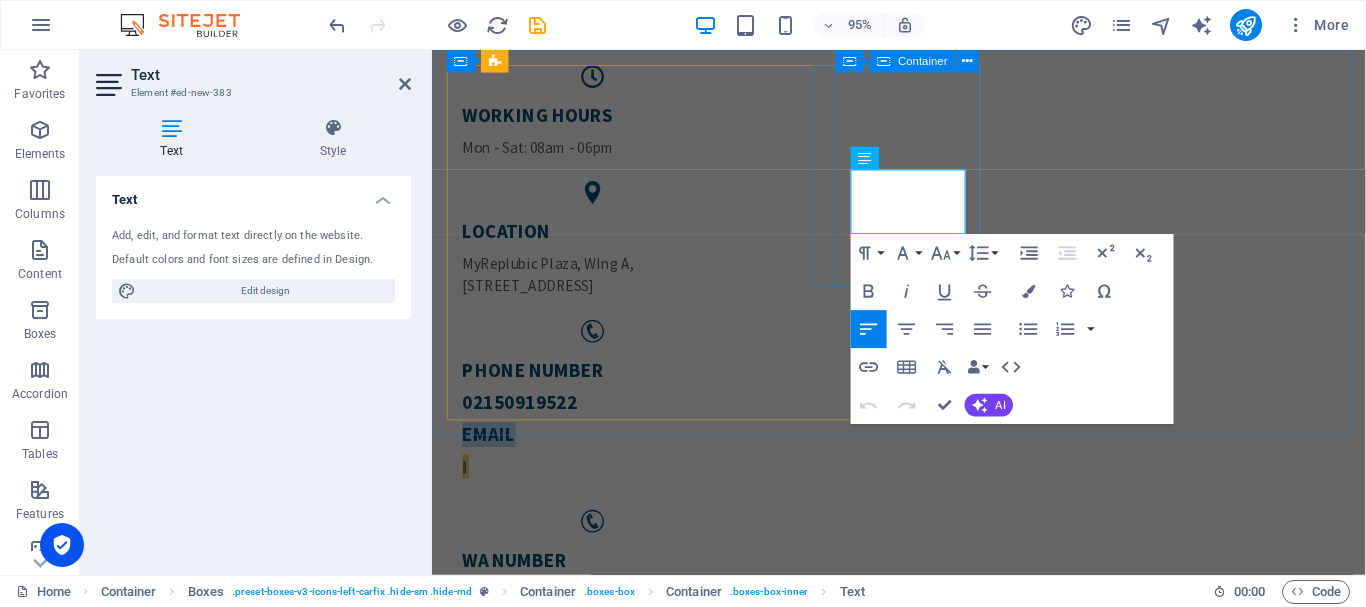 drag, startPoint x: 926, startPoint y: 184, endPoint x: 861, endPoint y: 188, distance: 65.12296 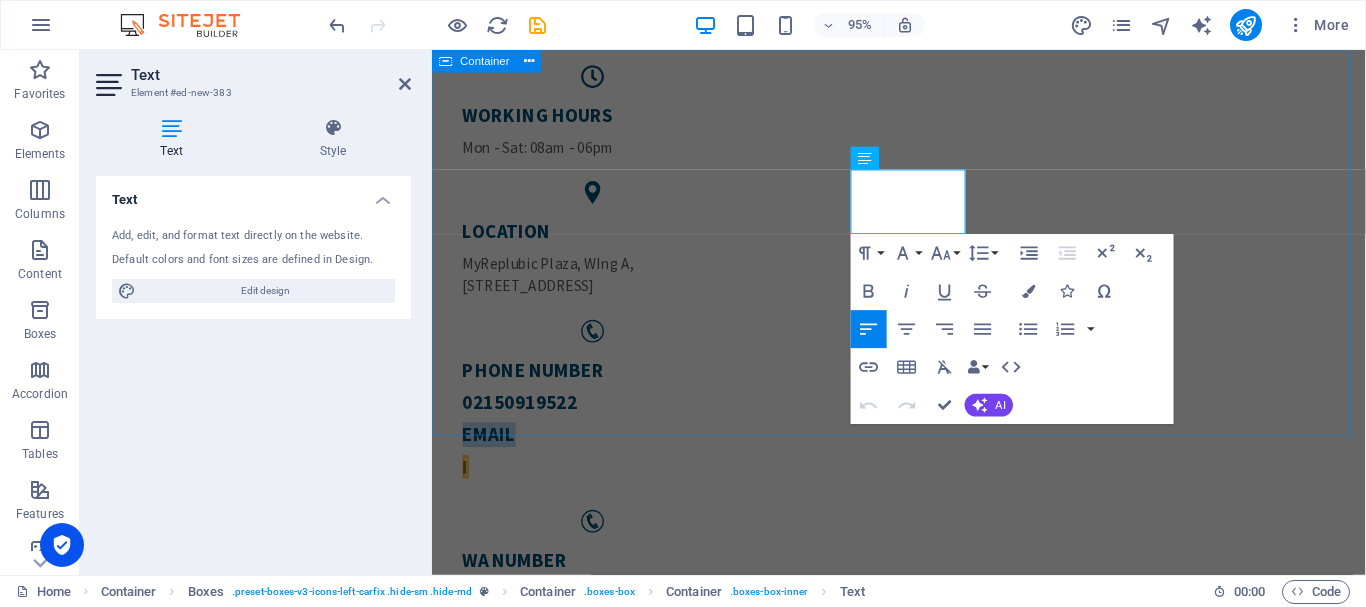 type 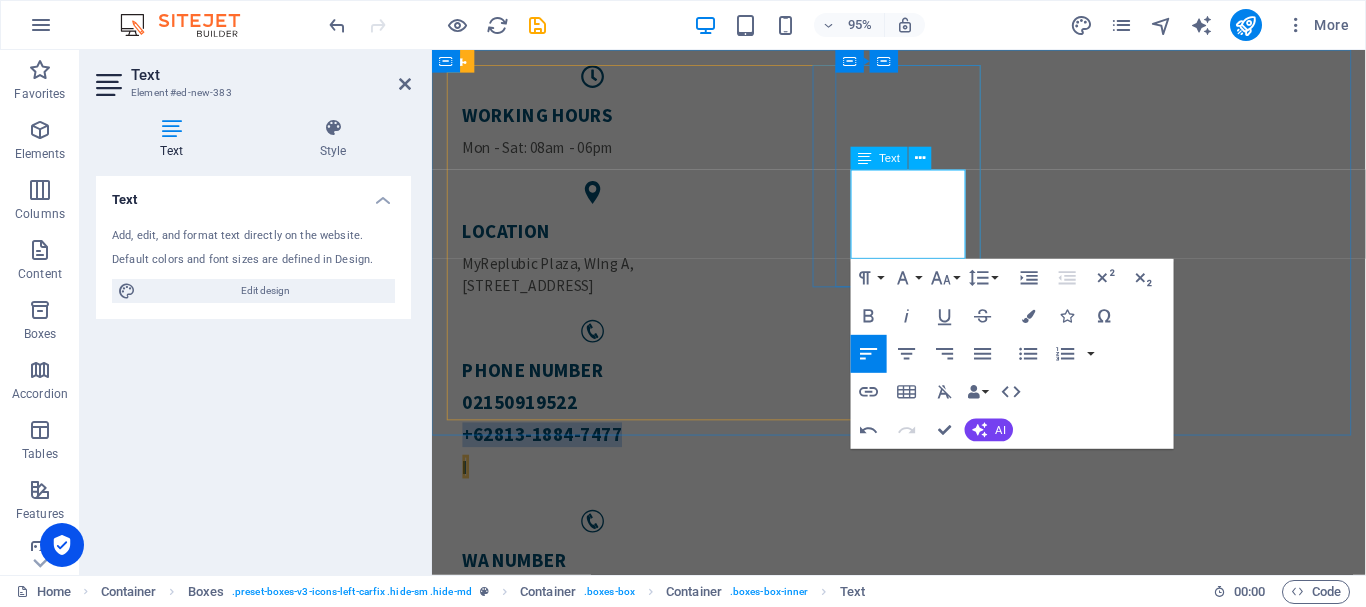 drag, startPoint x: 922, startPoint y: 216, endPoint x: 873, endPoint y: 197, distance: 52.554733 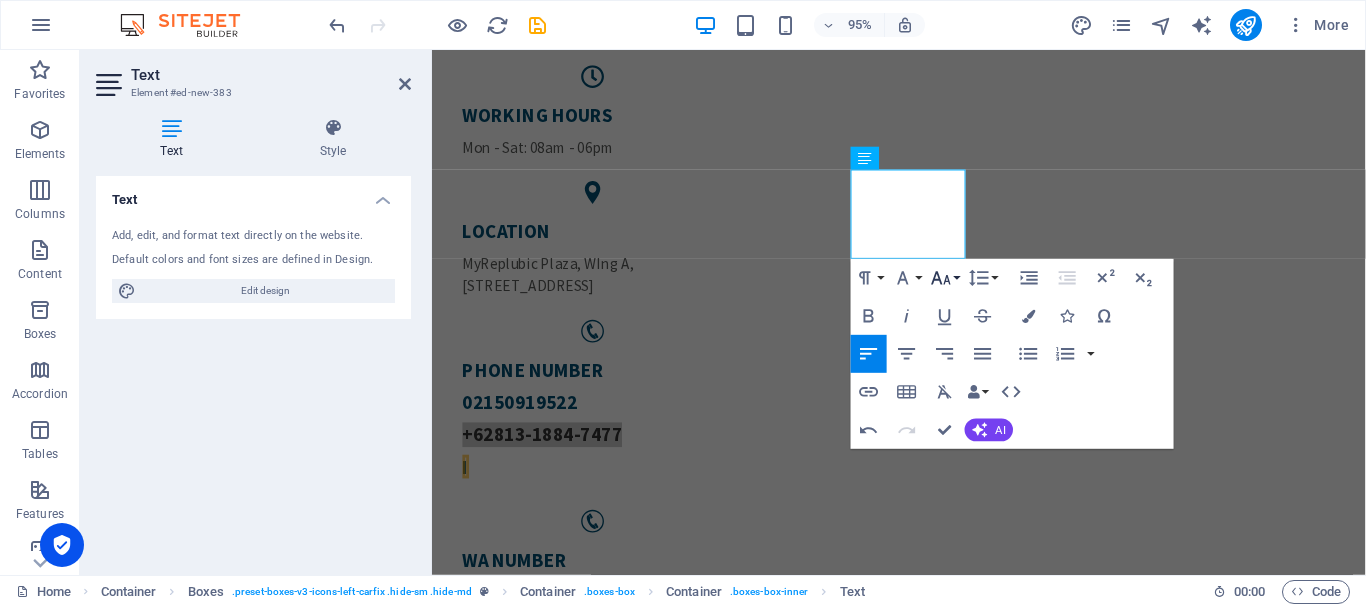 click on "Font Size" at bounding box center (945, 278) 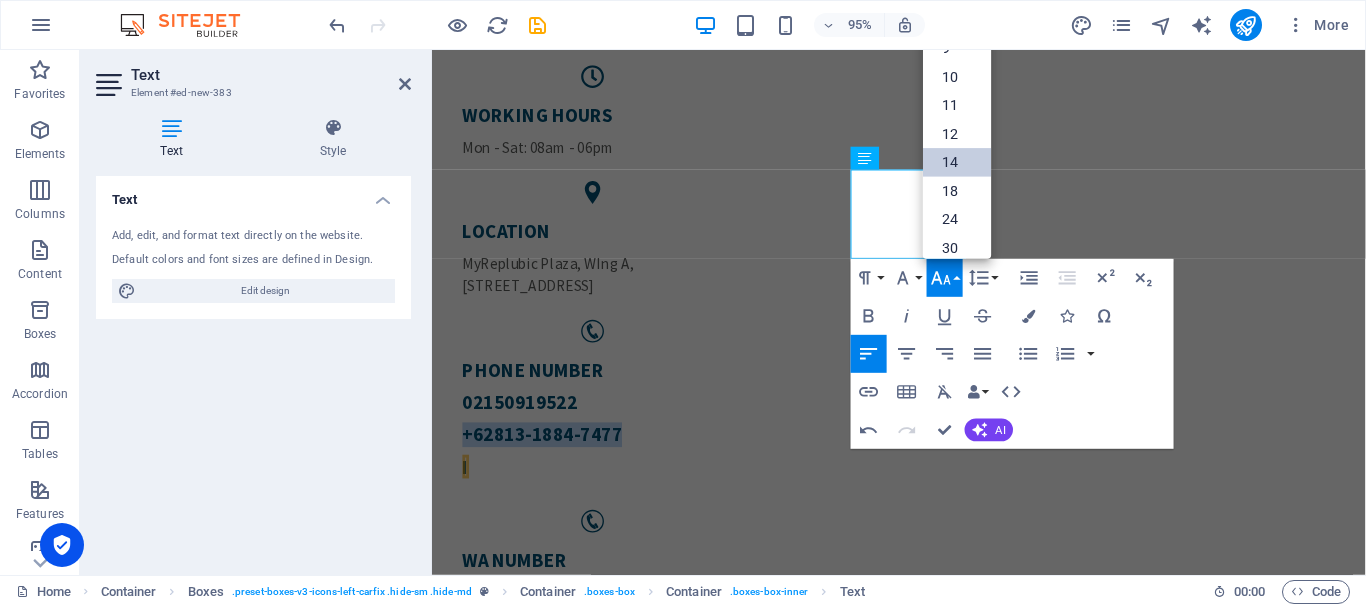 click on "14" at bounding box center [957, 162] 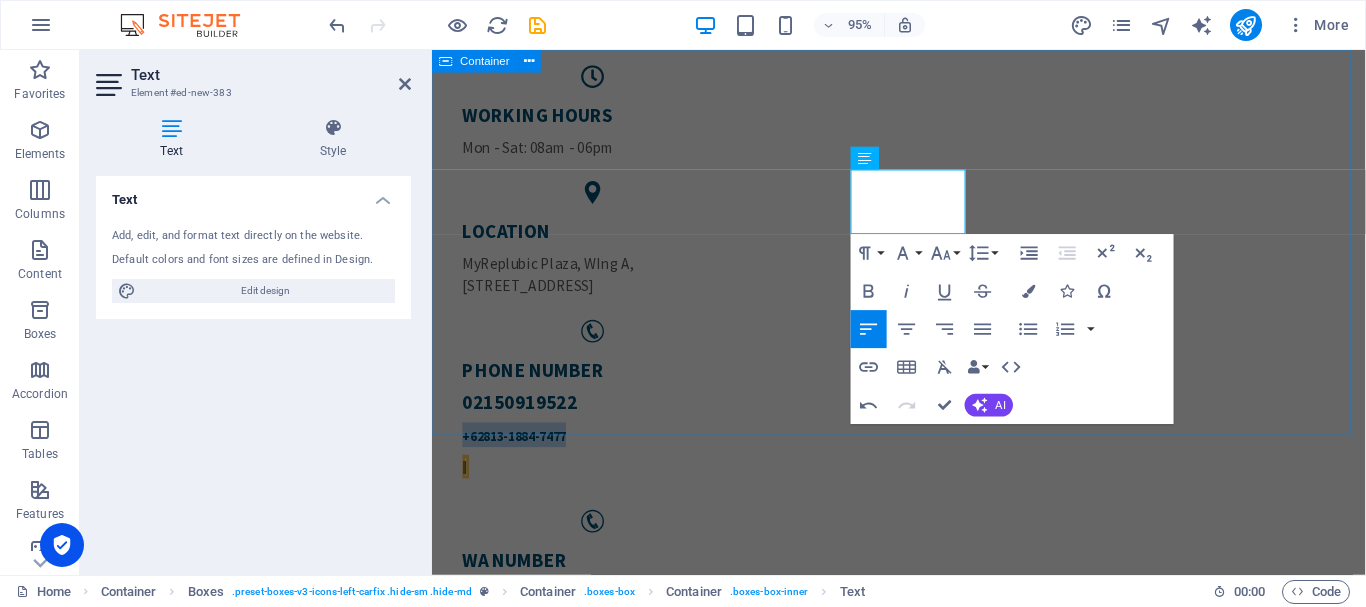 click on "WORKING HOURS Mon - Sat: 08am - 06pm LOCATION [GEOGRAPHIC_DATA][STREET_ADDRESS] PHONE NUMBER [PHONE_NUMBER] +62813-1884-7477 i WA Number [PHONE_NUMBER]" at bounding box center (923, 374) 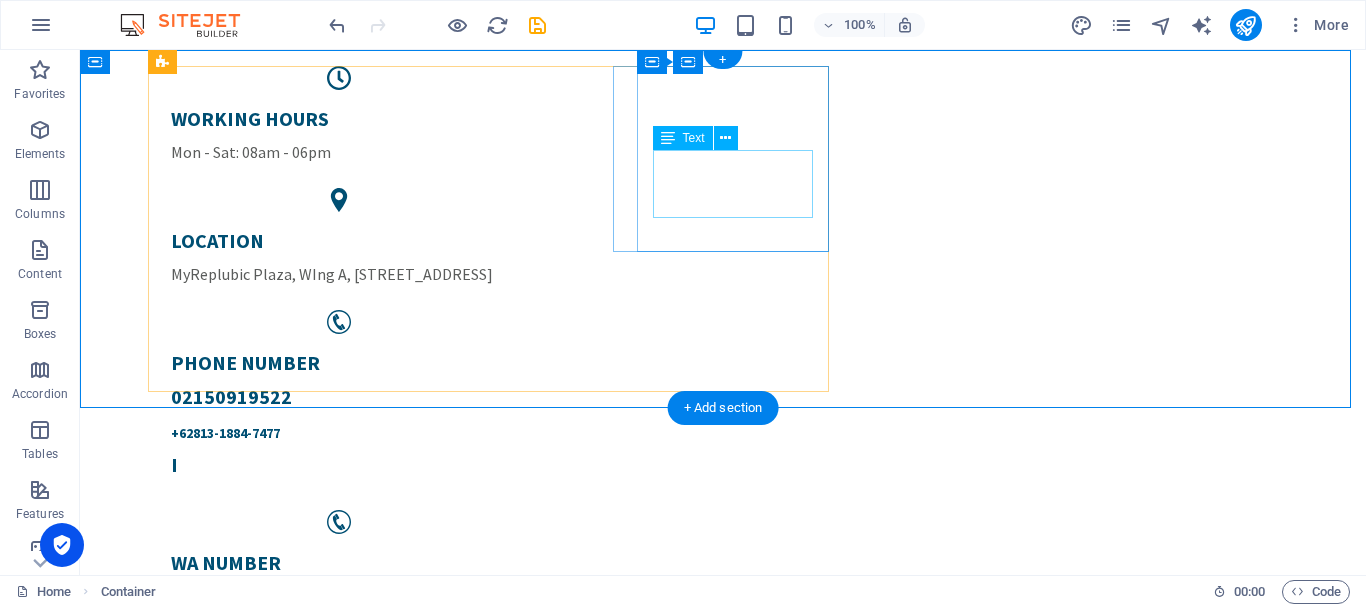 click on "+62813-1884-7477 i" at bounding box center (339, 448) 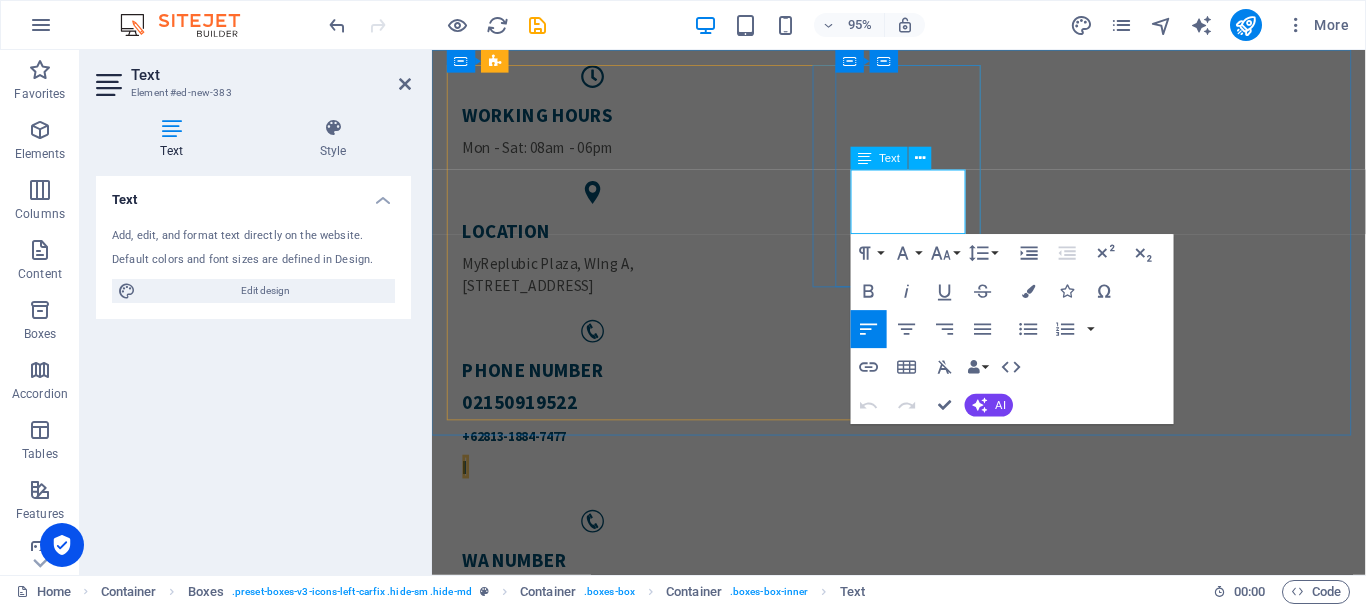 click on "i" at bounding box center [601, 489] 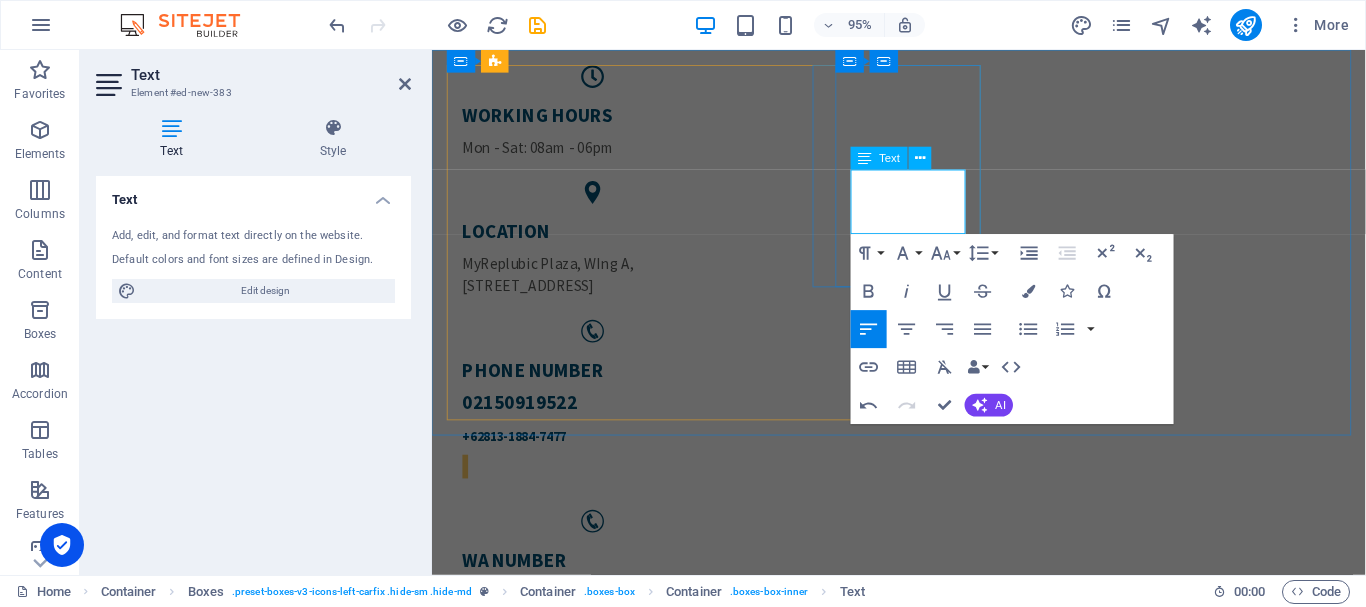 type 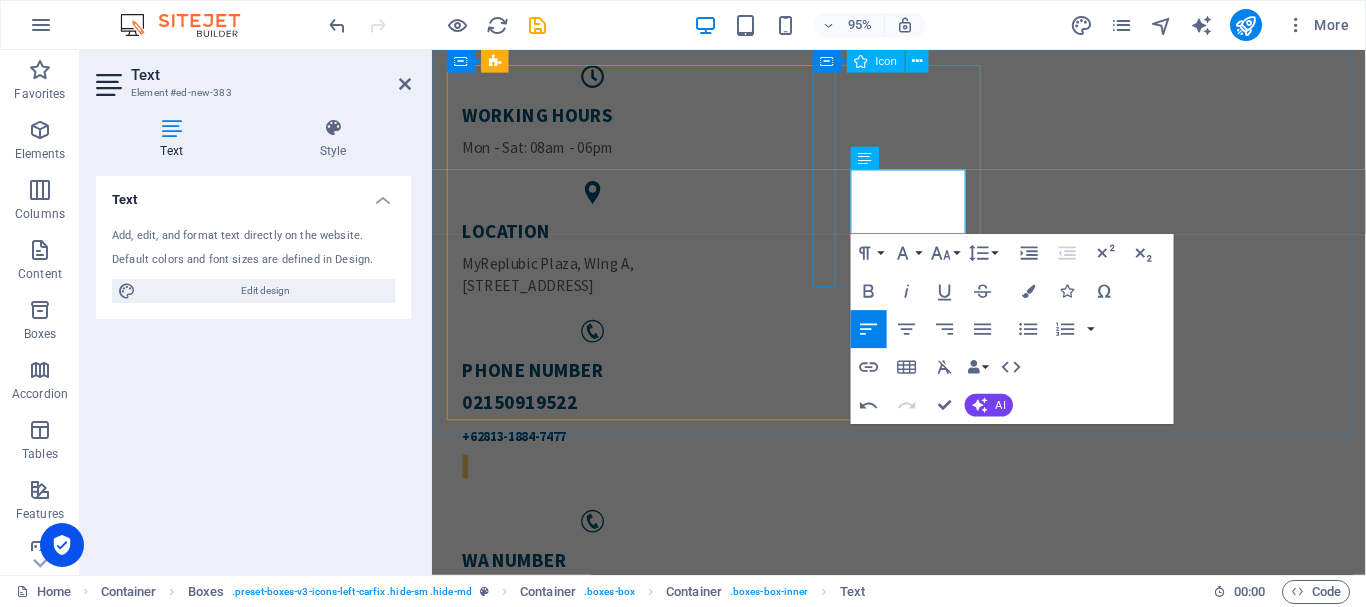 drag, startPoint x: 985, startPoint y: 192, endPoint x: 839, endPoint y: 203, distance: 146.4138 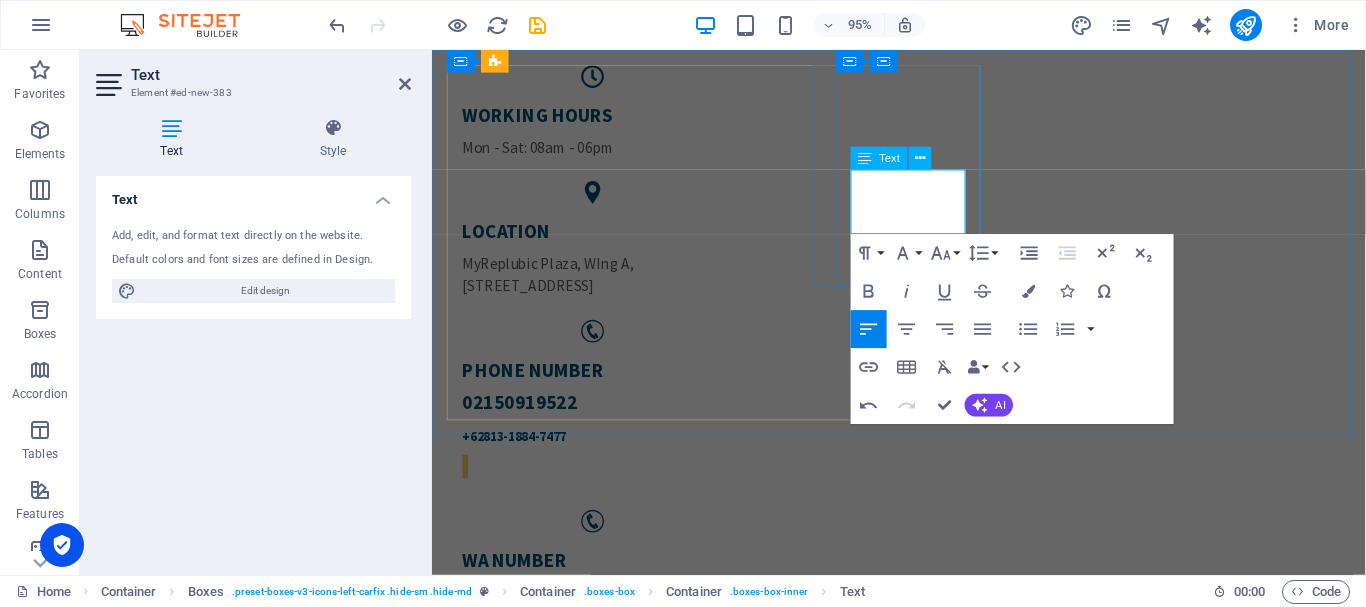 click on "+62813-1884-7477" at bounding box center [518, 457] 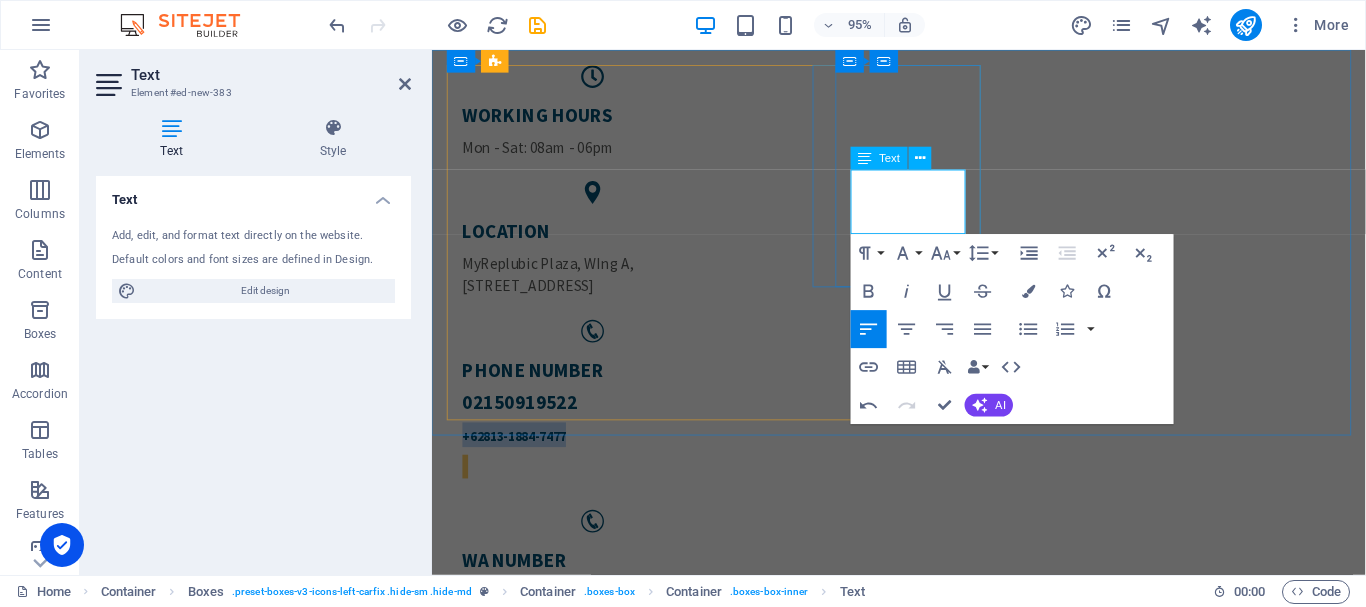 drag, startPoint x: 875, startPoint y: 192, endPoint x: 984, endPoint y: 191, distance: 109.004585 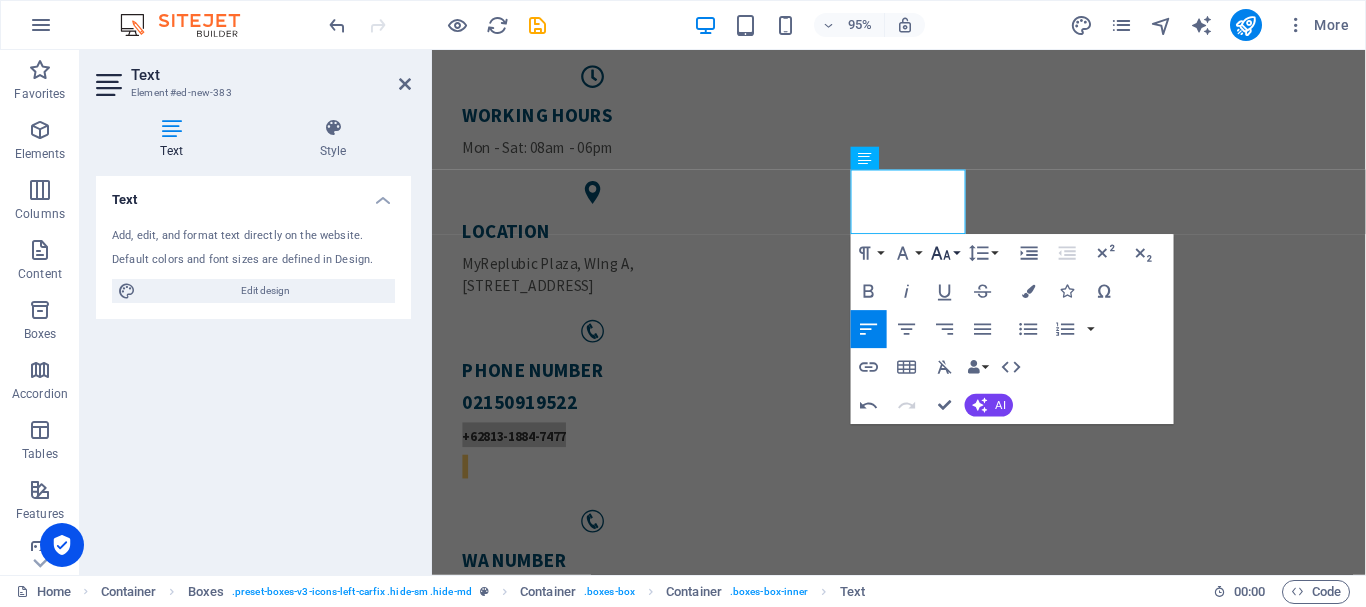 click on "Font Size" at bounding box center (945, 253) 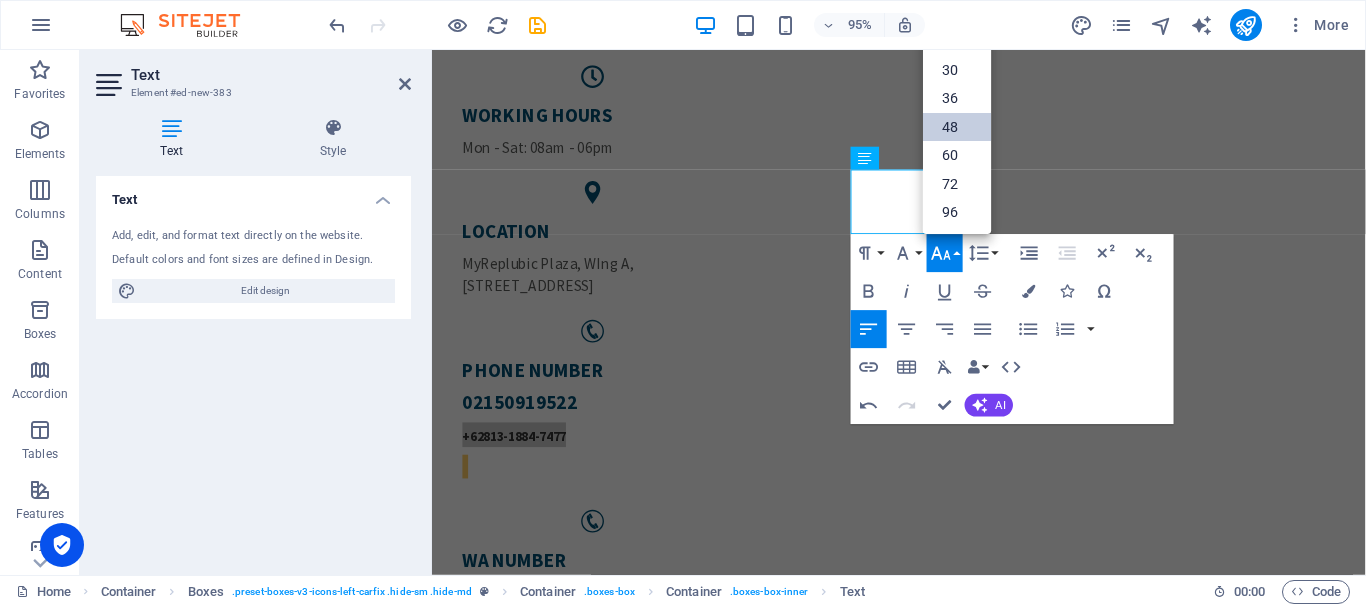 scroll, scrollTop: 0, scrollLeft: 0, axis: both 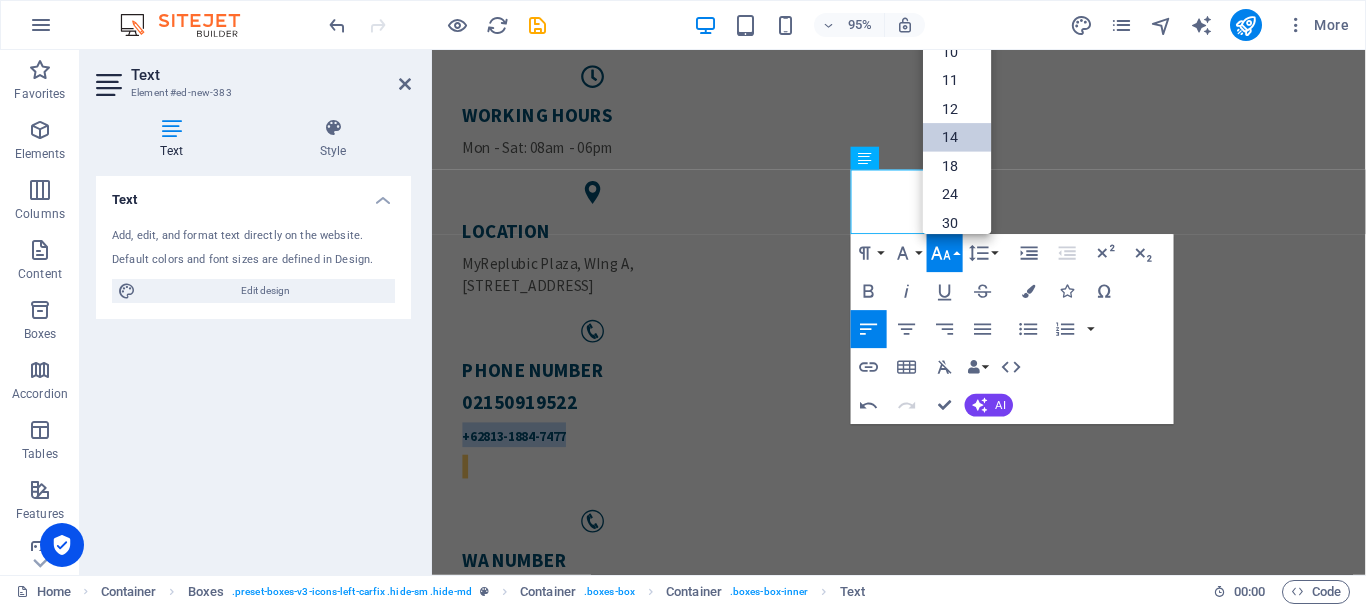 click on "14" at bounding box center (957, 137) 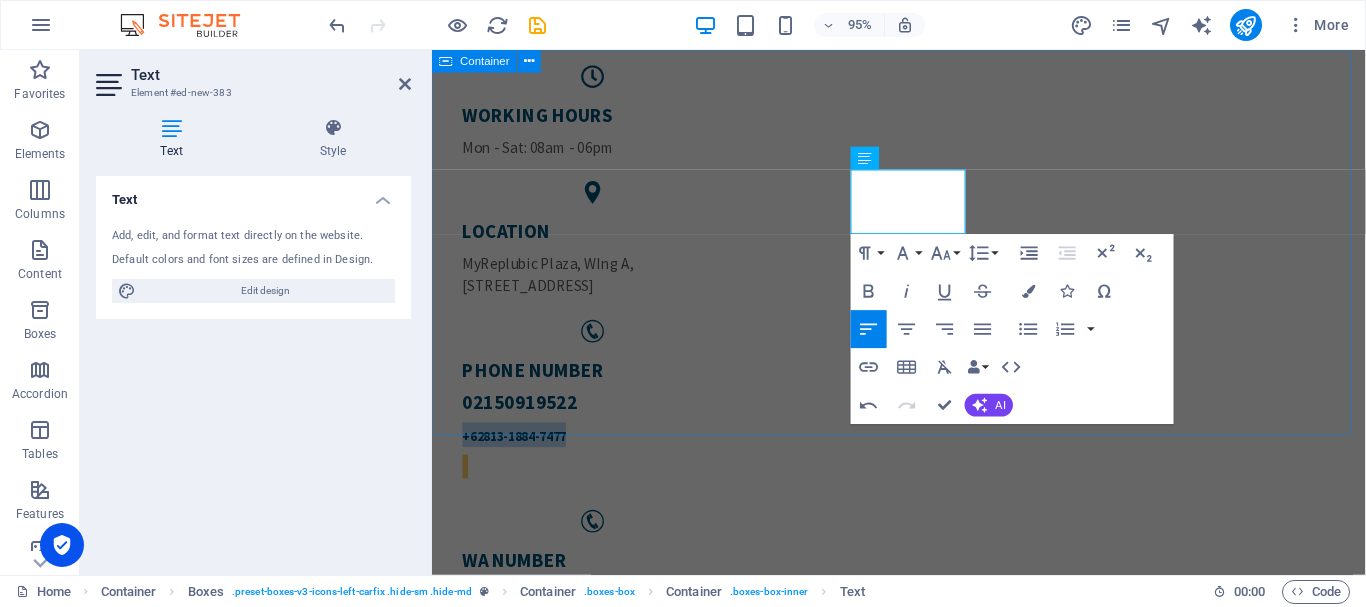 click on "WORKING HOURS Mon - Sat: 08am - 06pm LOCATION [GEOGRAPHIC_DATA][STREET_ADDRESS] PHONE NUMBER [PHONE_NUMBER] +62813-1884-7477 ​ WA Number [PHONE_NUMBER]" at bounding box center (923, 374) 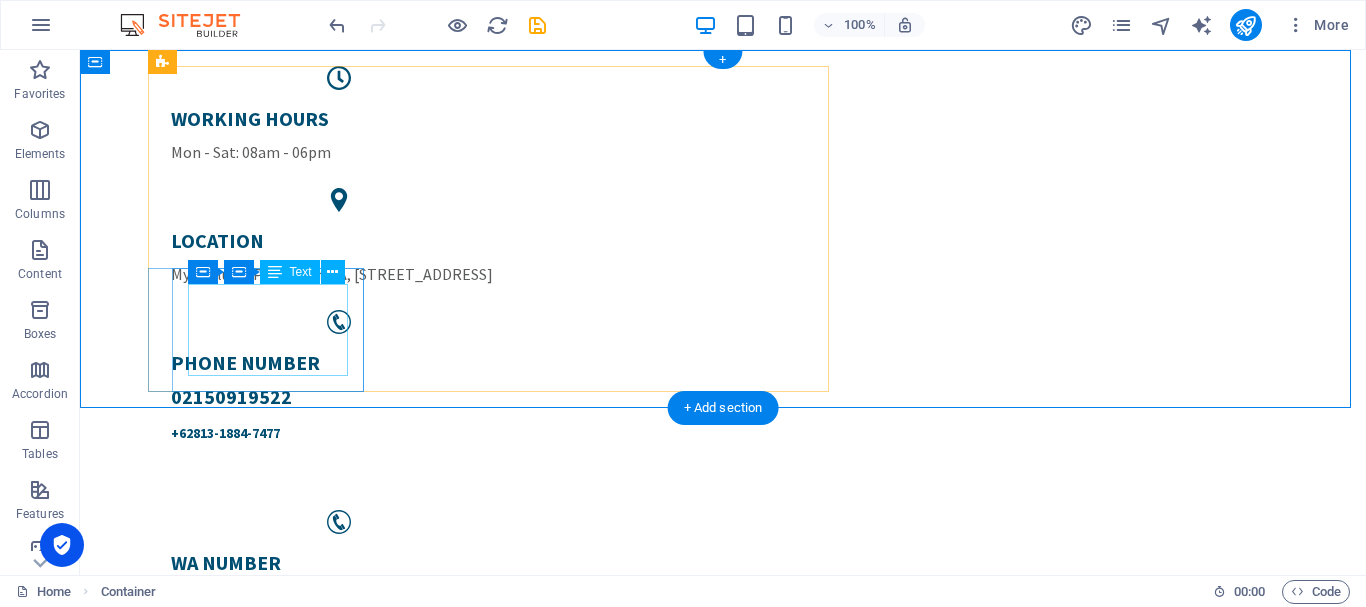 click on "WA Number [PHONE_NUMBER]" at bounding box center [339, 596] 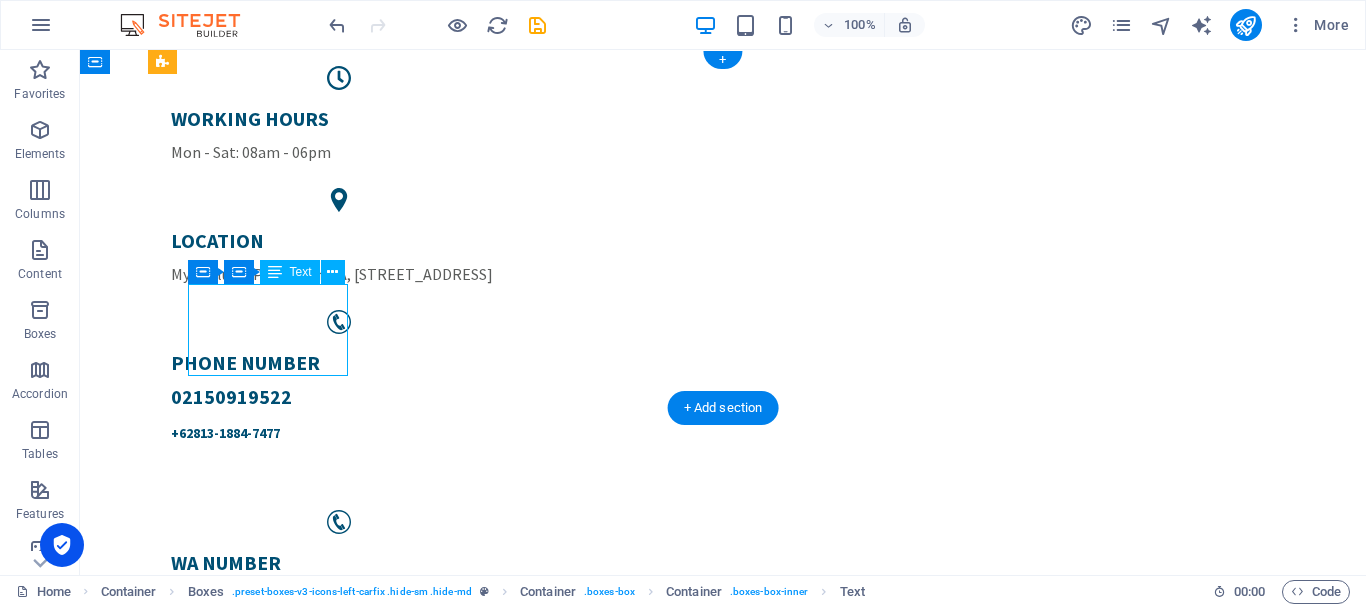 click on "WA Number [PHONE_NUMBER]" at bounding box center [339, 596] 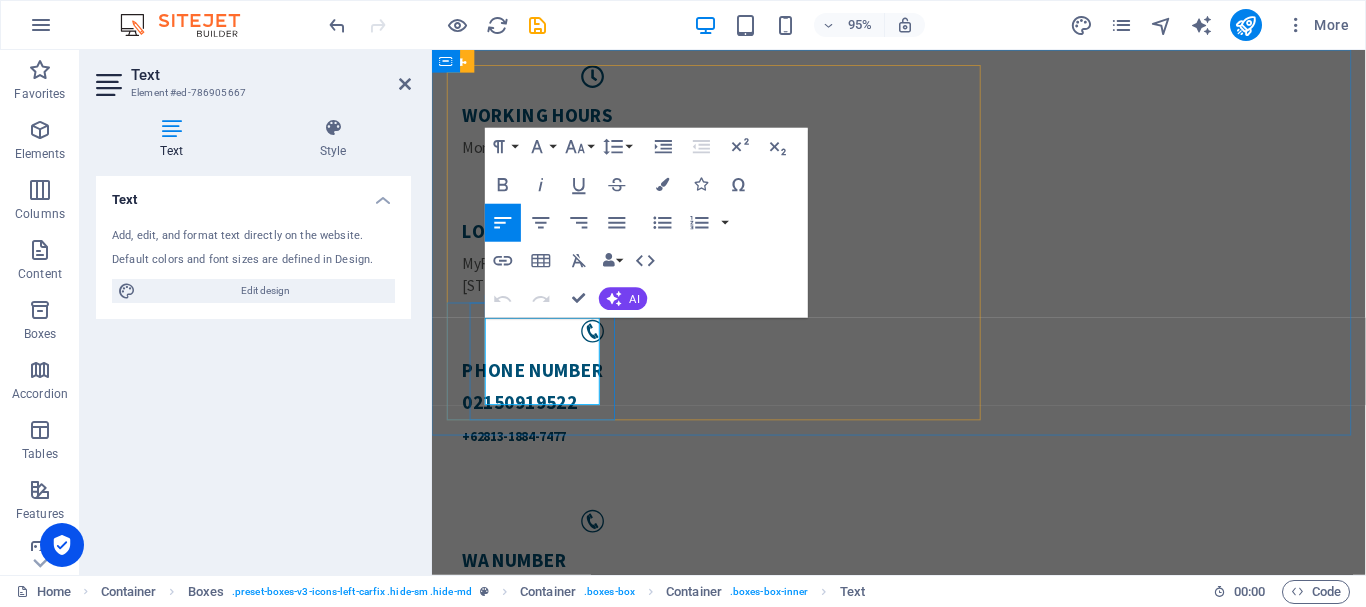 click on "WA Number" at bounding box center (601, 587) 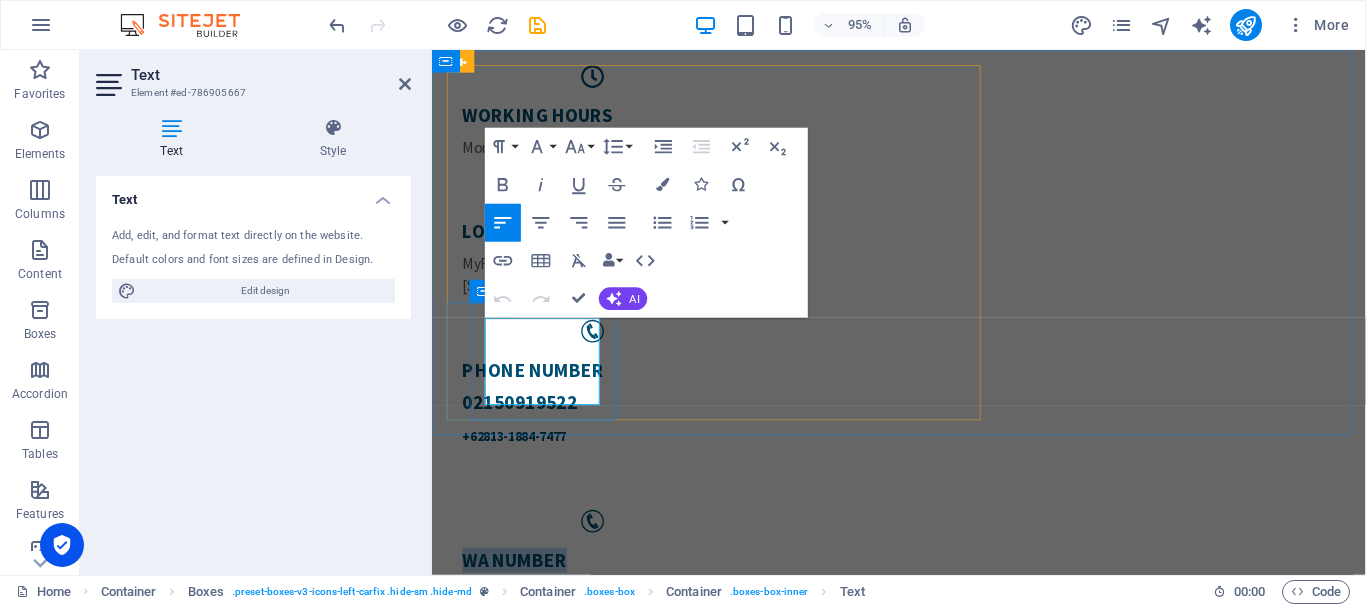 drag, startPoint x: 593, startPoint y: 339, endPoint x: 478, endPoint y: 338, distance: 115.00435 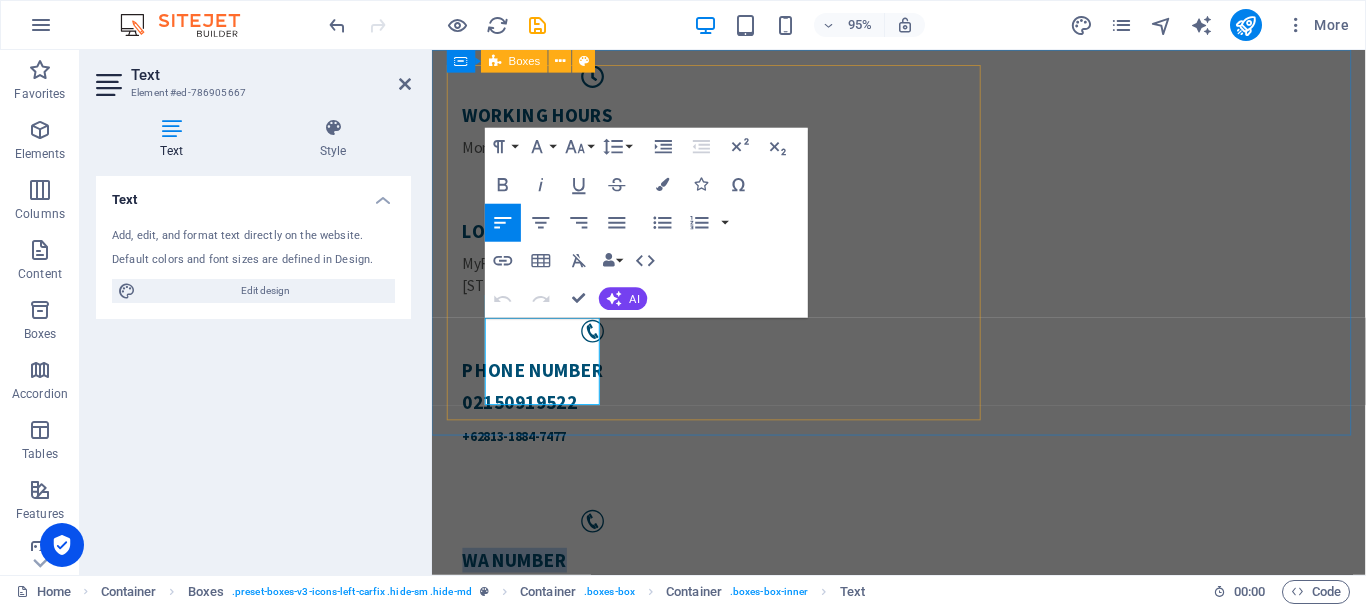 type 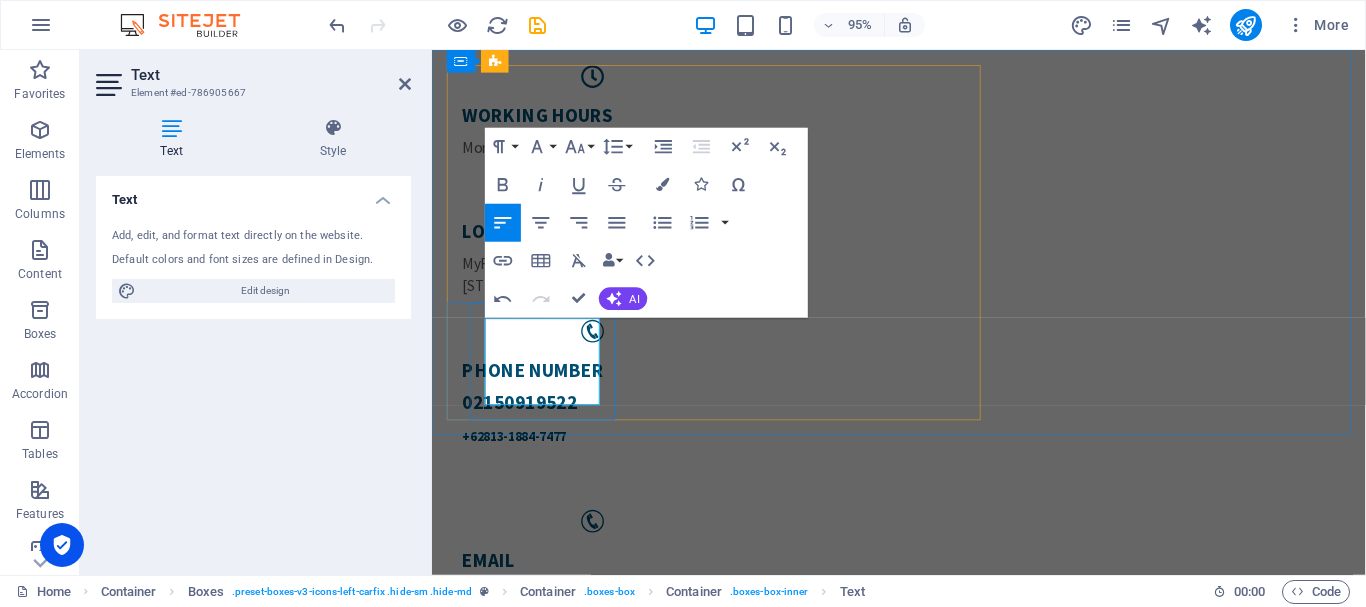 click on "[PHONE_NUMBER]" at bounding box center (601, 621) 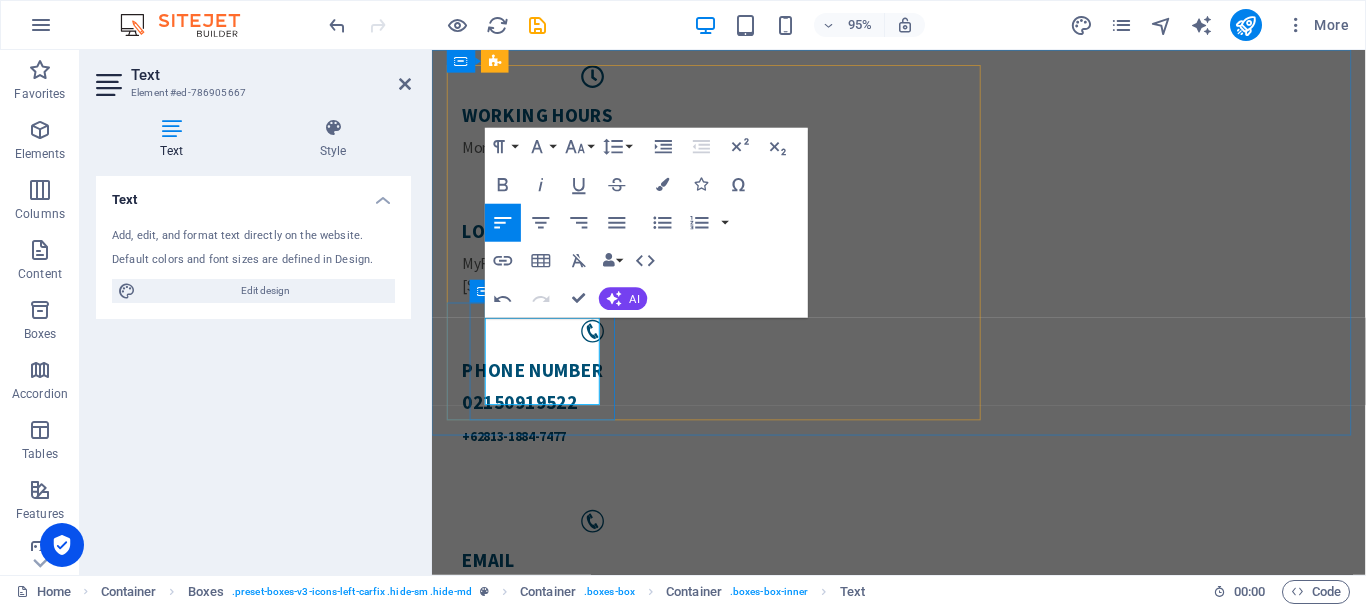drag, startPoint x: 594, startPoint y: 382, endPoint x: 481, endPoint y: 393, distance: 113.534134 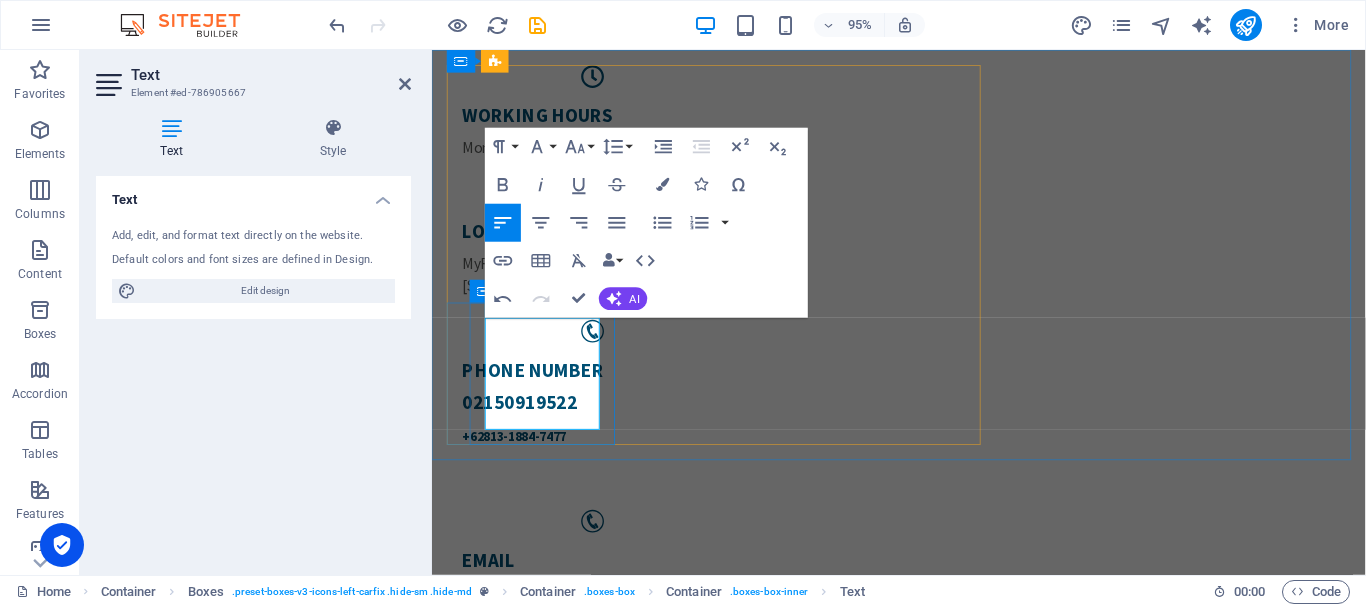drag, startPoint x: 560, startPoint y: 402, endPoint x: 485, endPoint y: 383, distance: 77.36925 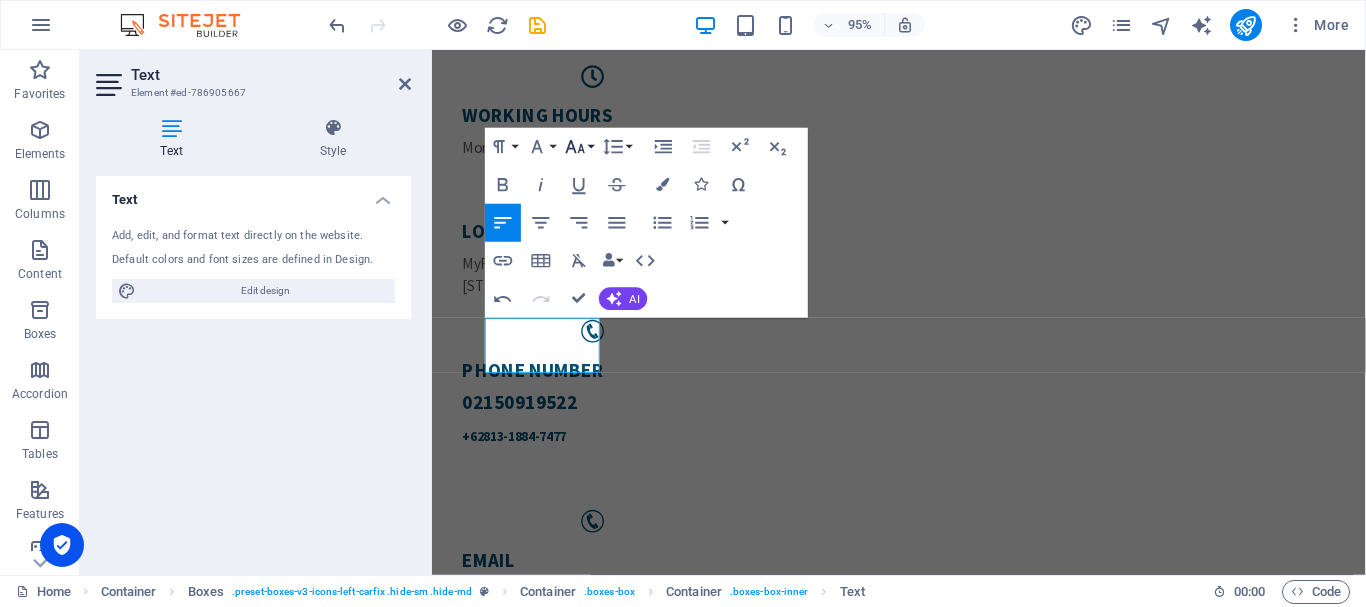 click on "Font Size" at bounding box center [579, 147] 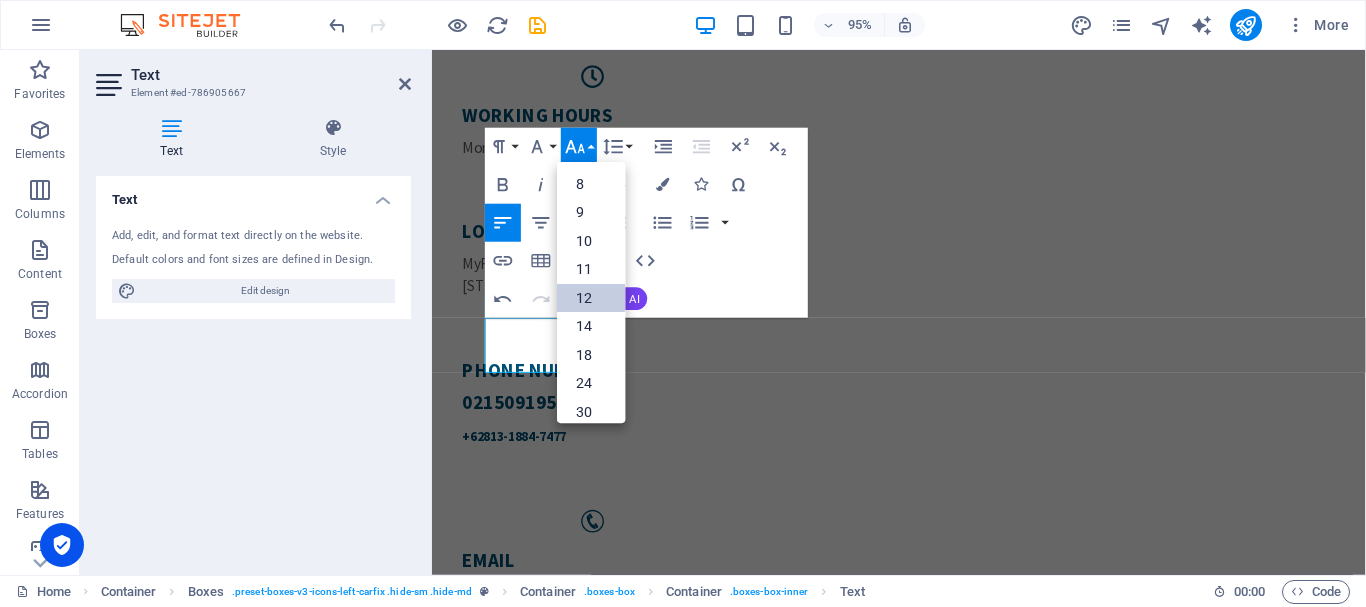 click on "12" at bounding box center [591, 298] 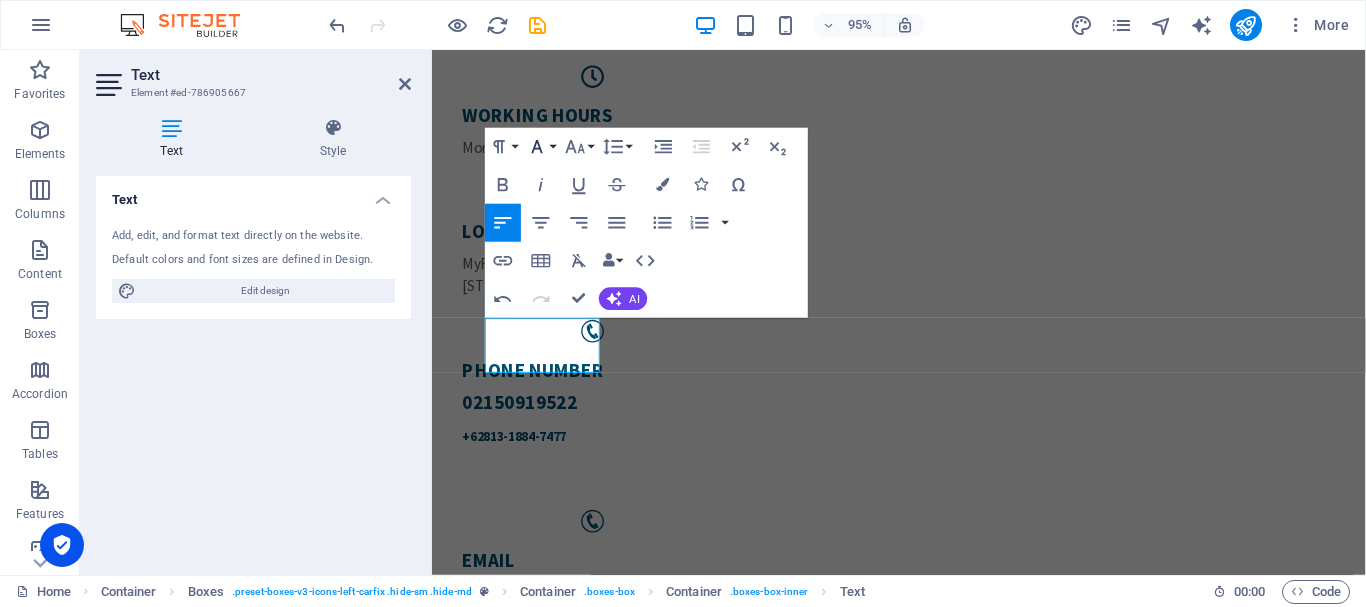 click on "Font Family" at bounding box center [541, 147] 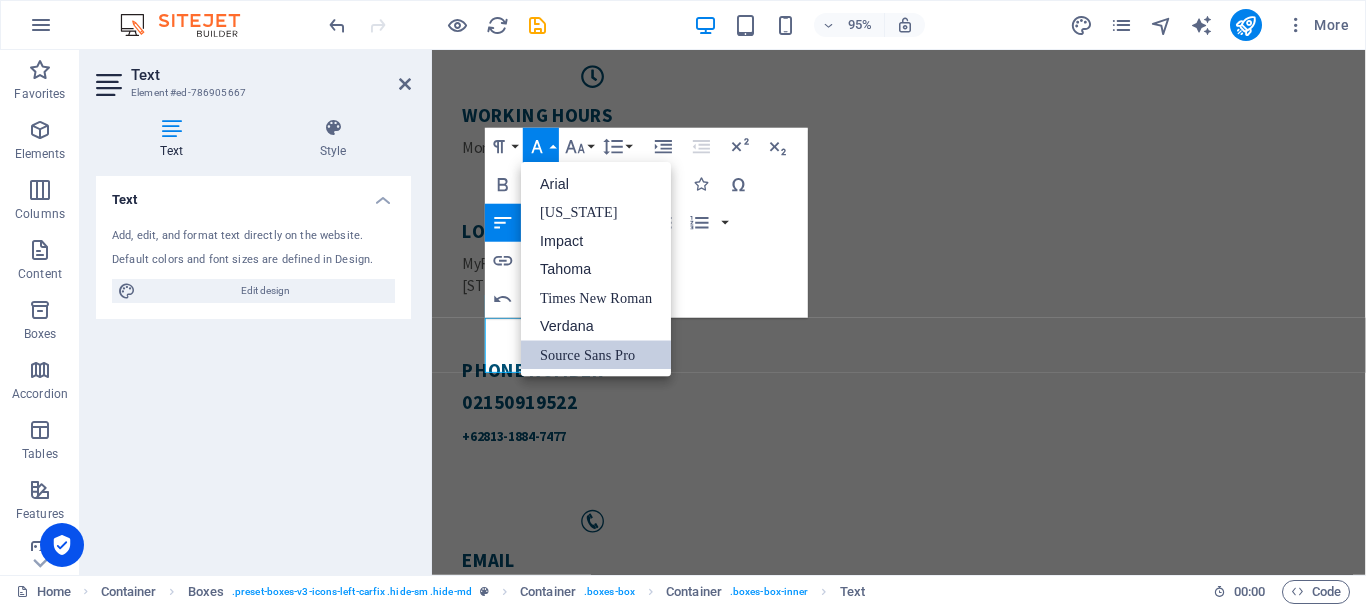 scroll, scrollTop: 0, scrollLeft: 0, axis: both 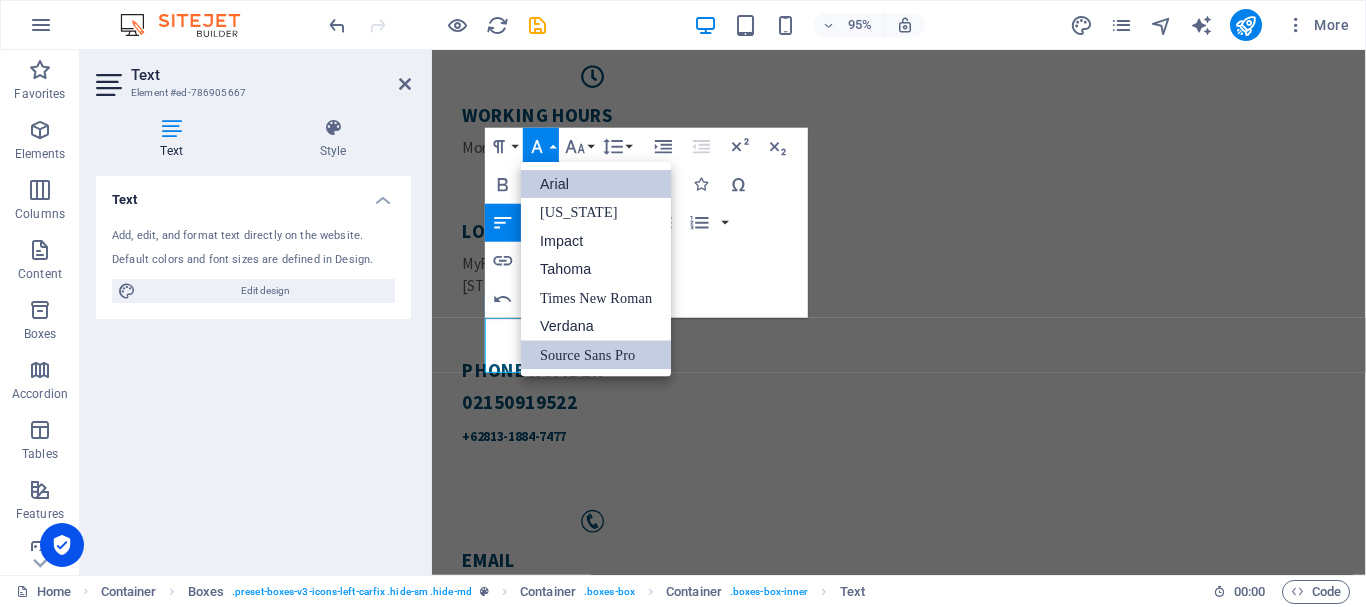 click on "Arial" at bounding box center (596, 184) 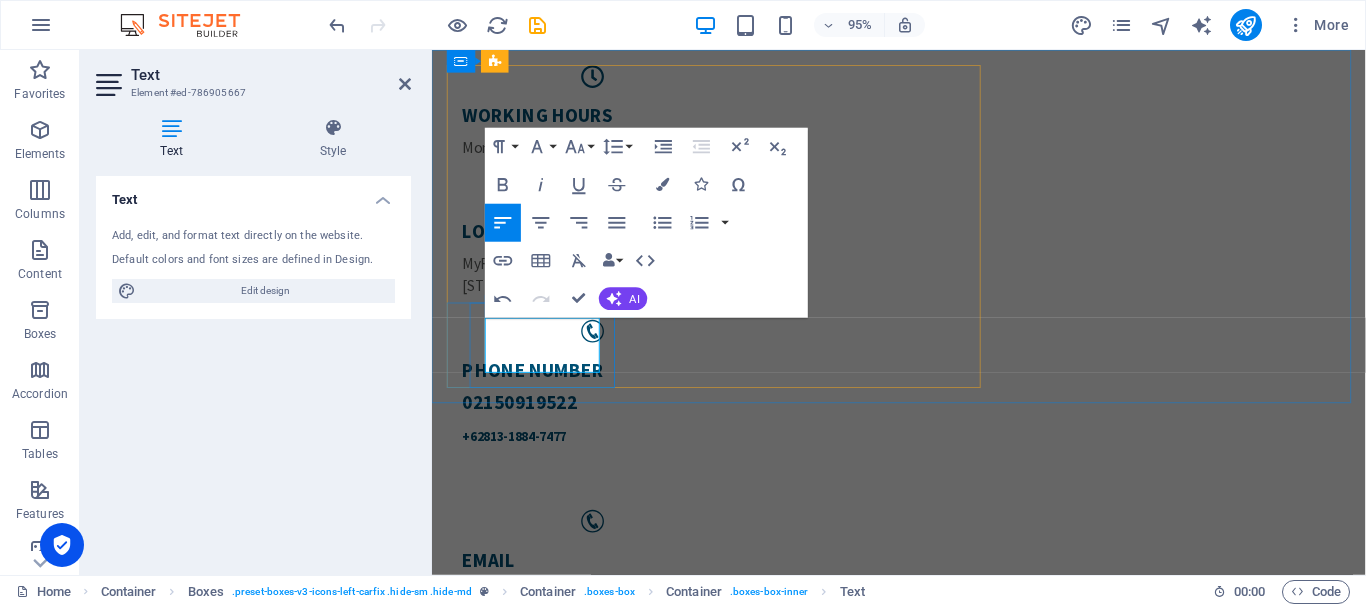 click on "​" at bounding box center (601, 620) 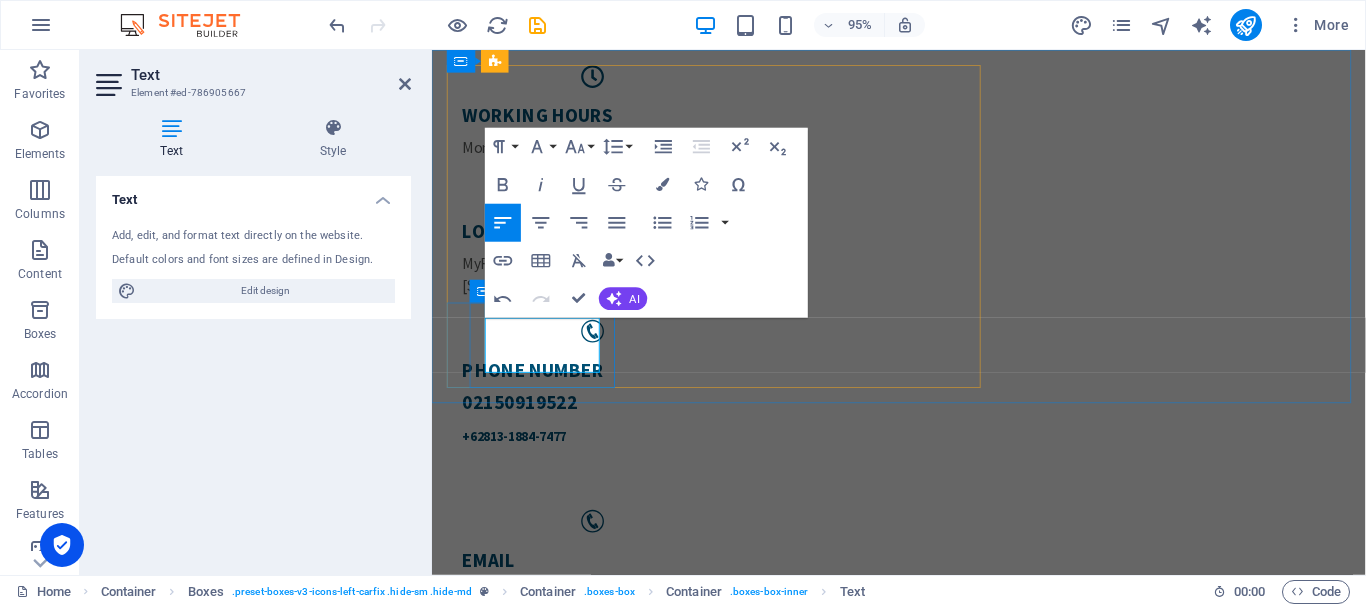 drag, startPoint x: 589, startPoint y: 376, endPoint x: 483, endPoint y: 381, distance: 106.11786 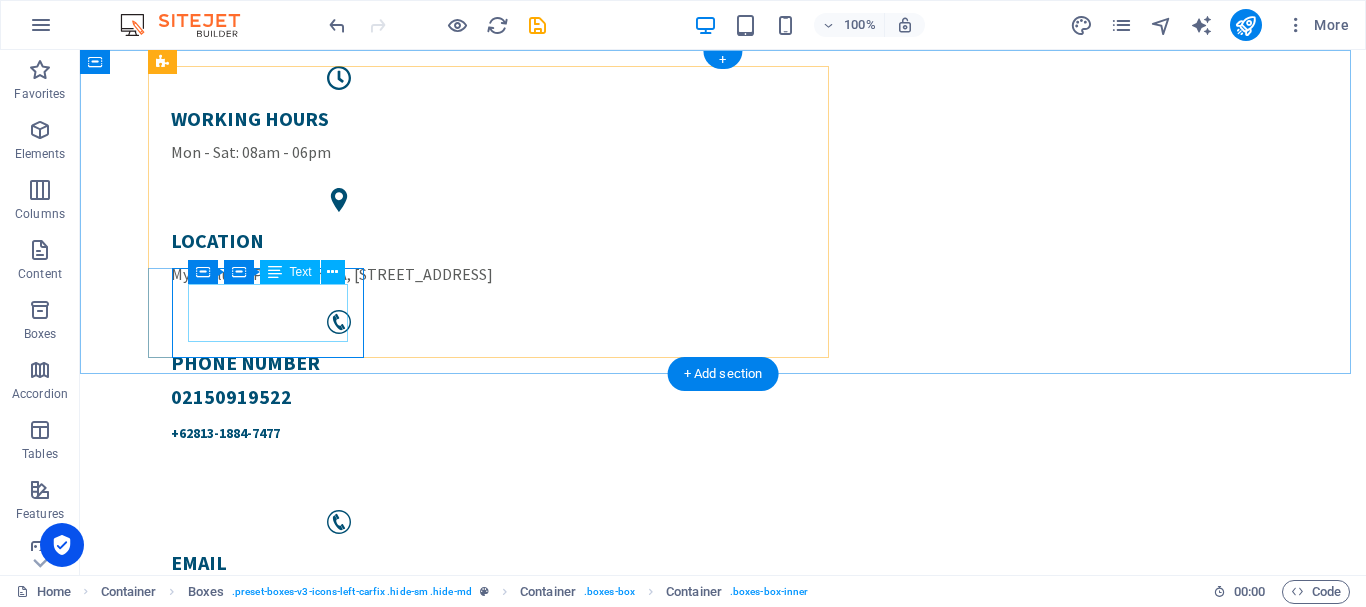 click on "Email [EMAIL_ADDRESS][DOMAIN_NAME]" at bounding box center (339, 579) 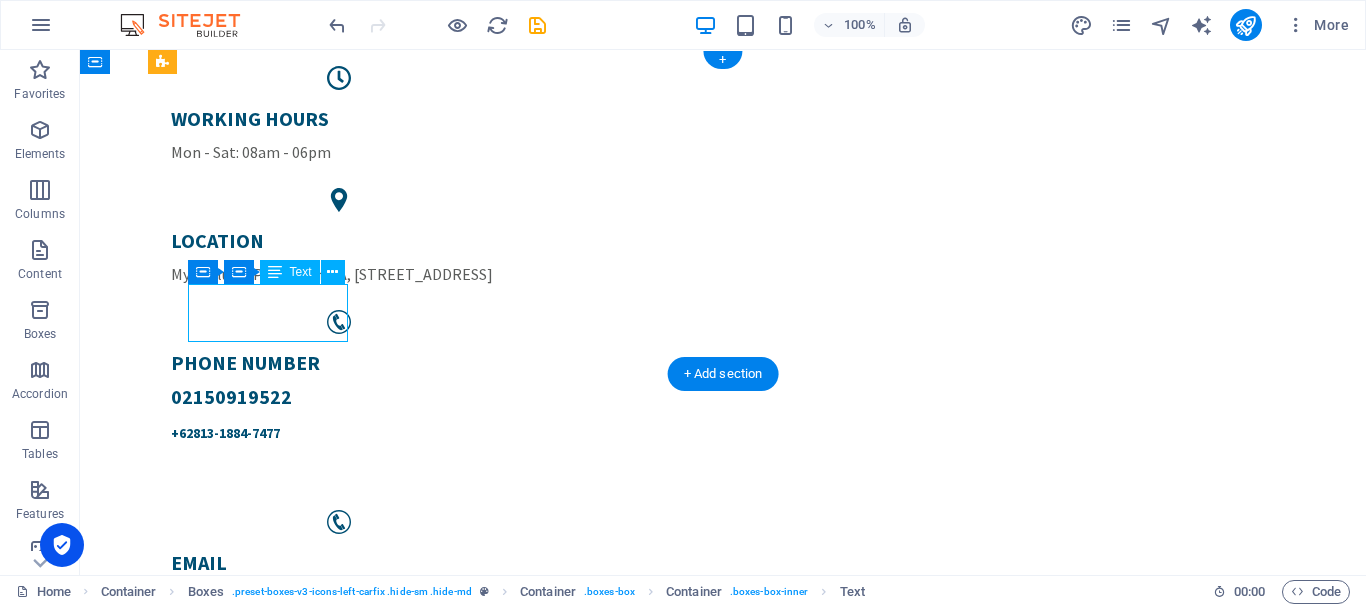 drag, startPoint x: 289, startPoint y: 331, endPoint x: 242, endPoint y: 330, distance: 47.010635 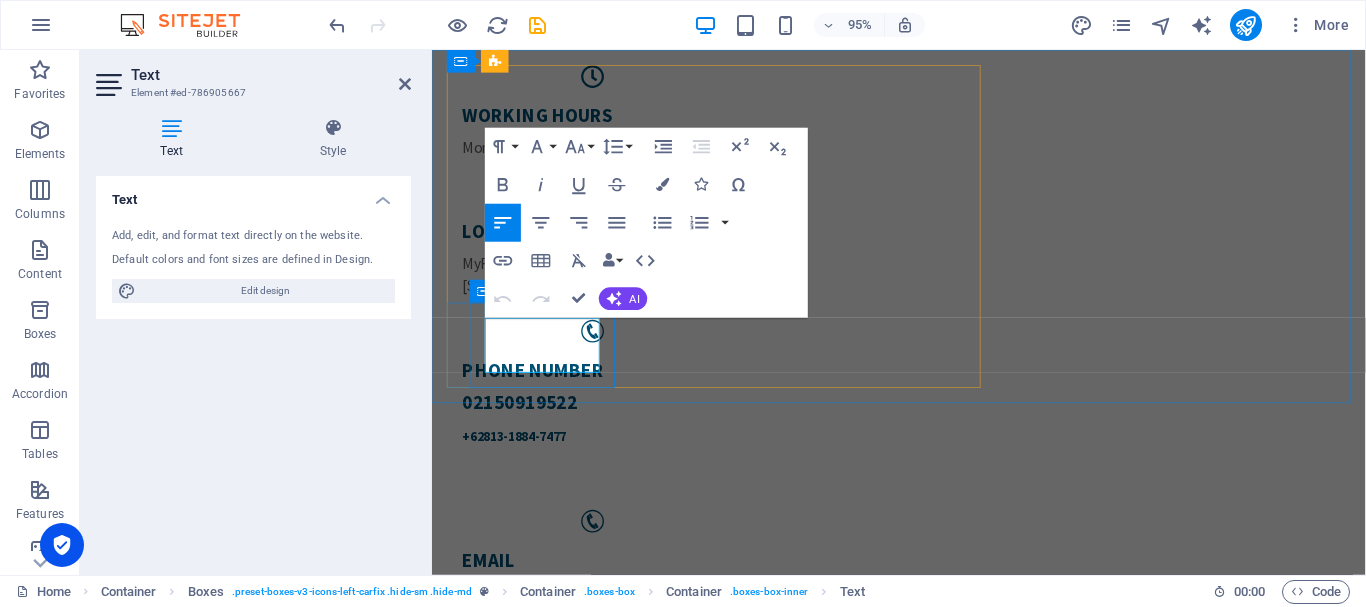 drag, startPoint x: 587, startPoint y: 378, endPoint x: 478, endPoint y: 380, distance: 109.01835 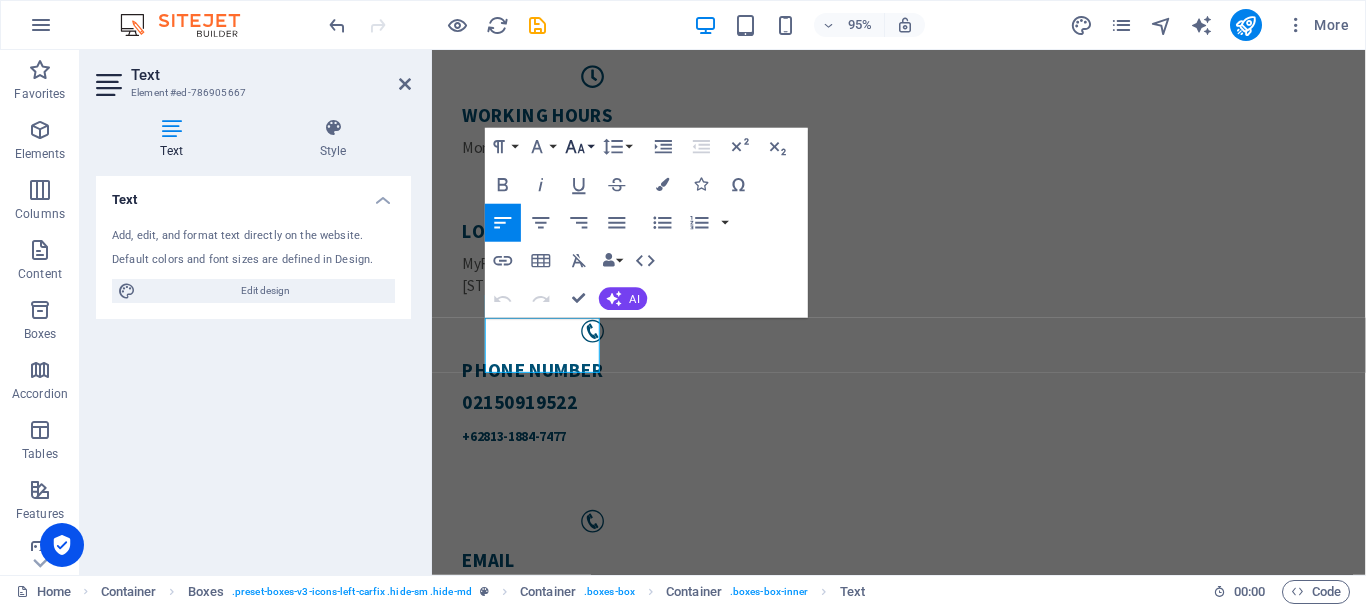 click on "Font Size" at bounding box center [579, 147] 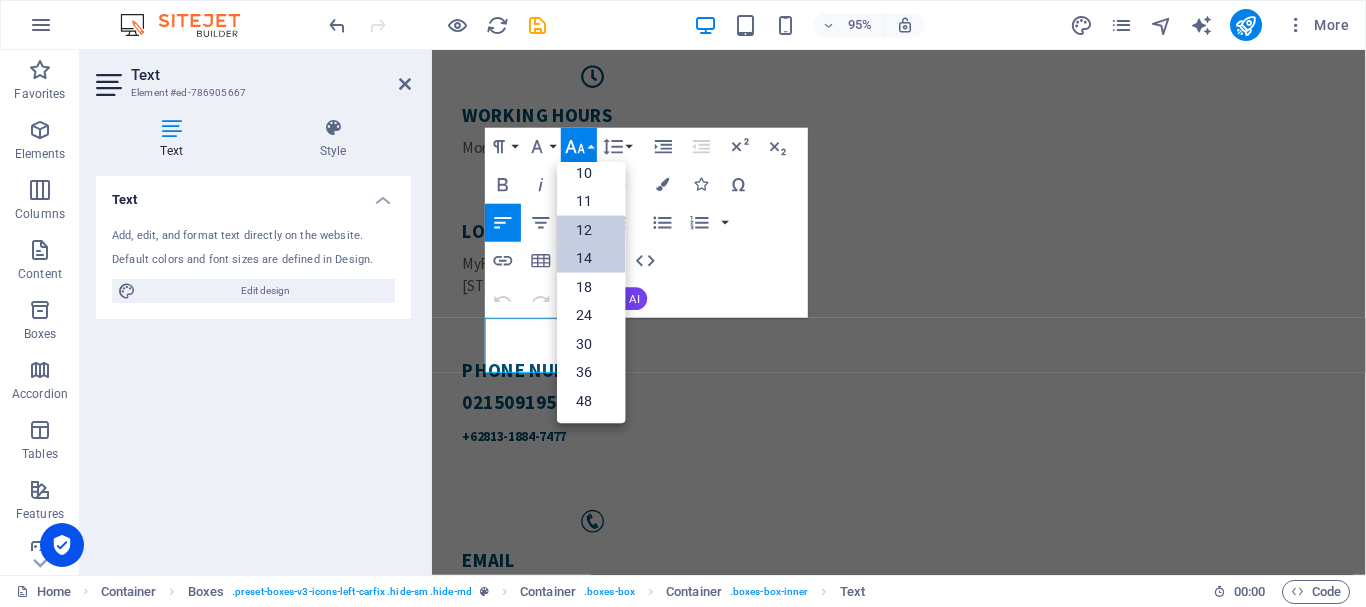 scroll, scrollTop: 43, scrollLeft: 0, axis: vertical 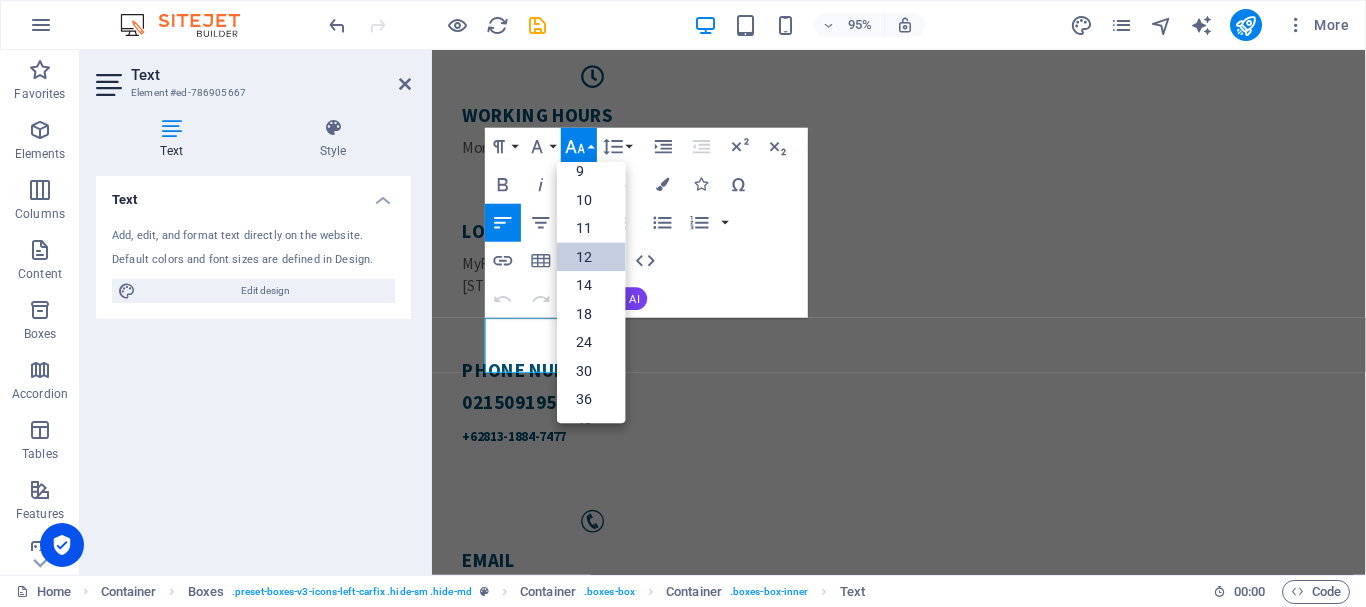 click on "12" at bounding box center [591, 257] 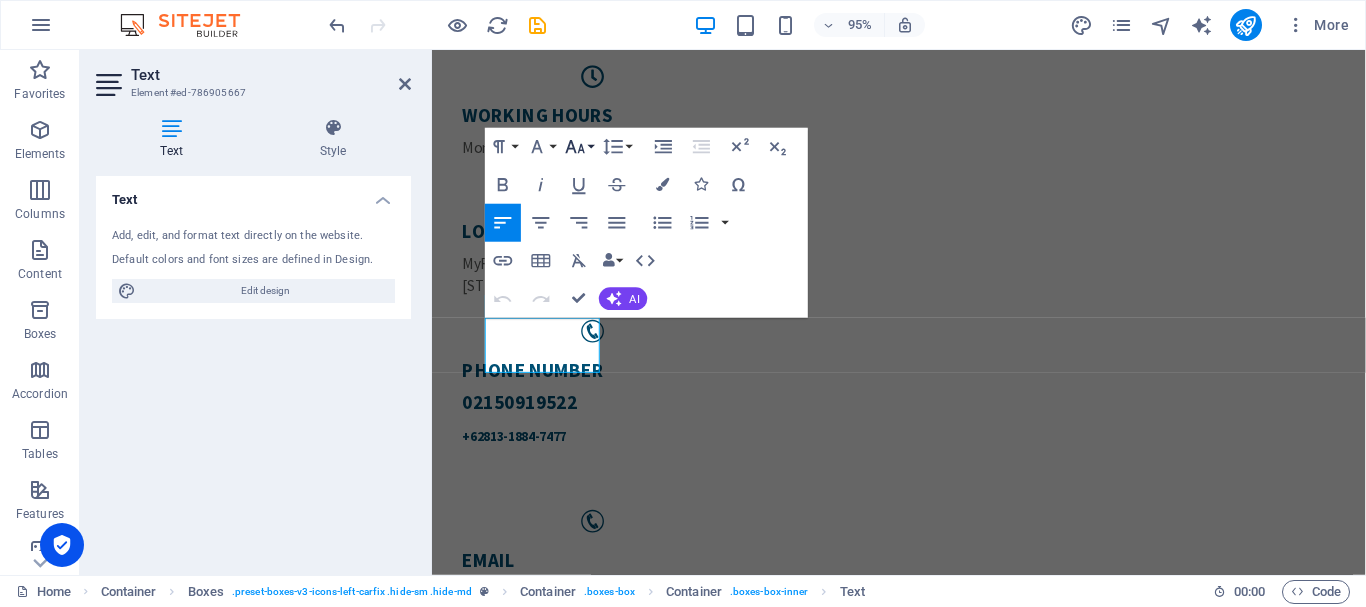 click on "Font Size" at bounding box center (579, 147) 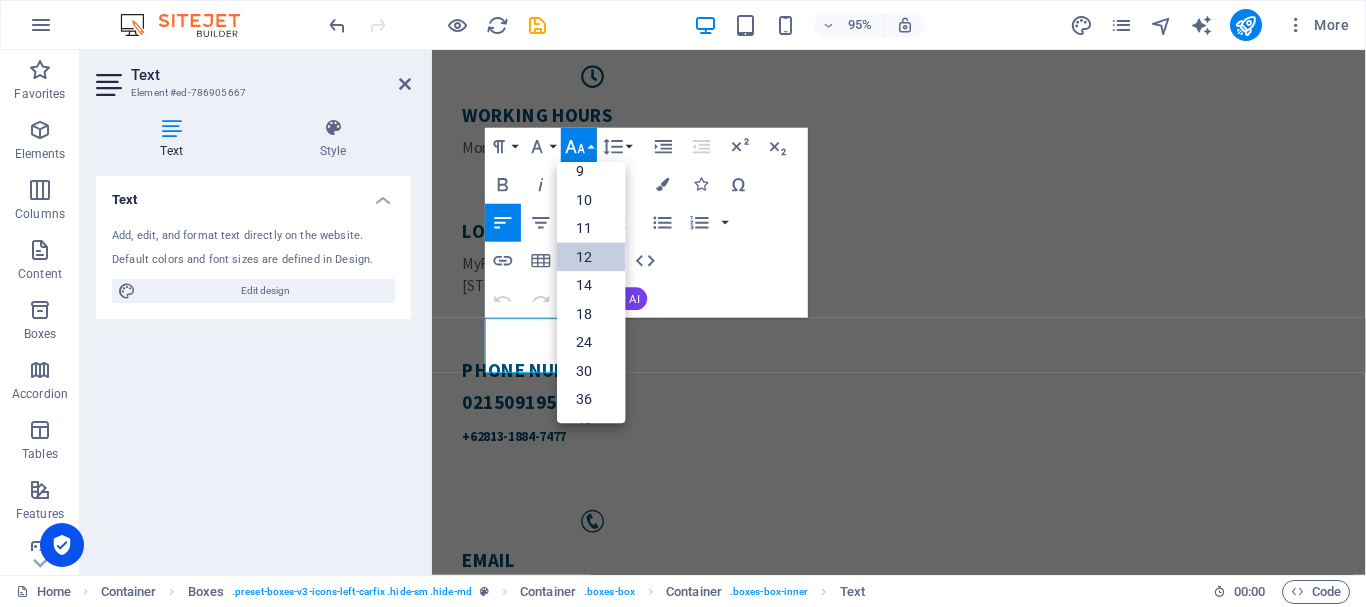 scroll, scrollTop: 143, scrollLeft: 0, axis: vertical 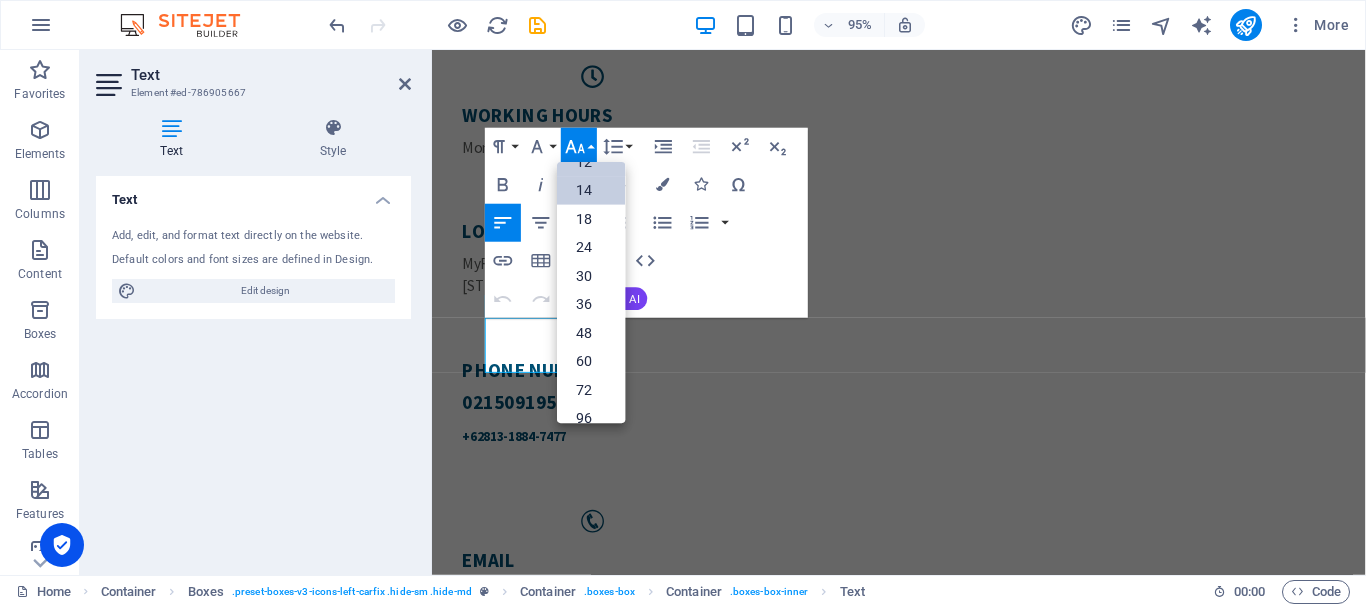 click on "14" at bounding box center [591, 190] 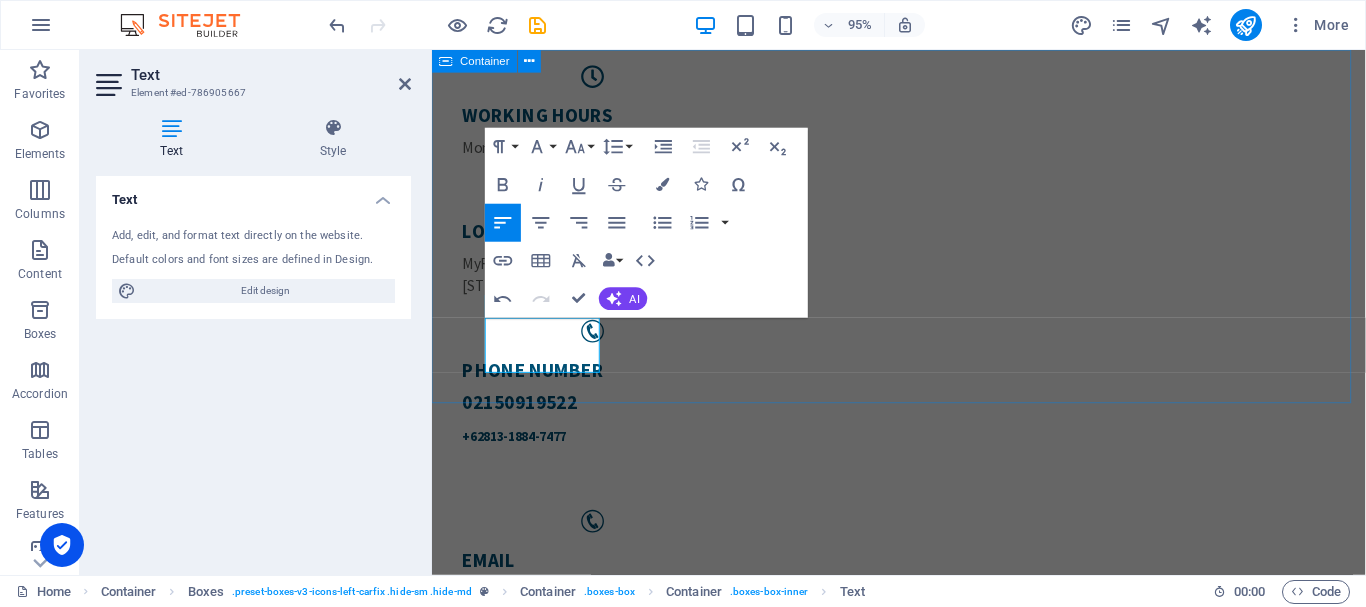click on "WORKING HOURS Mon - Sat: 08am - 06pm LOCATION [GEOGRAPHIC_DATA][STREET_ADDRESS] PHONE NUMBER [PHONE_NUMBER] +62813-1884-7477 Email [EMAIL_ADDRESS][DOMAIN_NAME]" at bounding box center (923, 357) 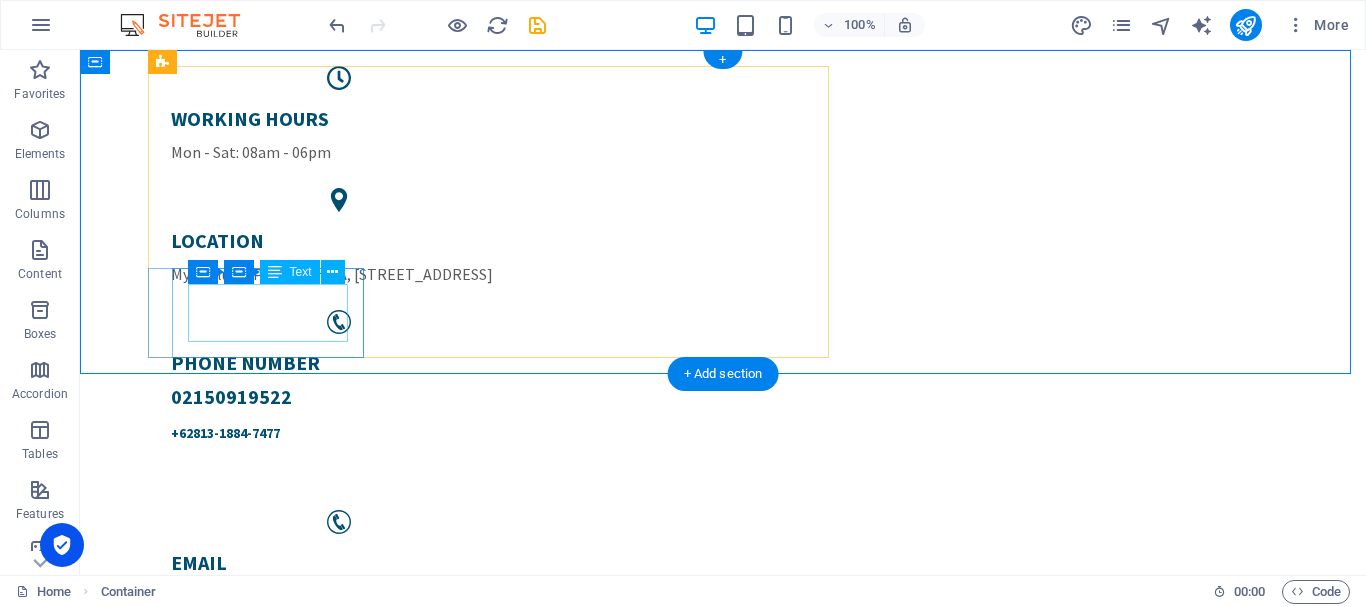 click on "Email [EMAIL_ADDRESS][DOMAIN_NAME]" at bounding box center (339, 579) 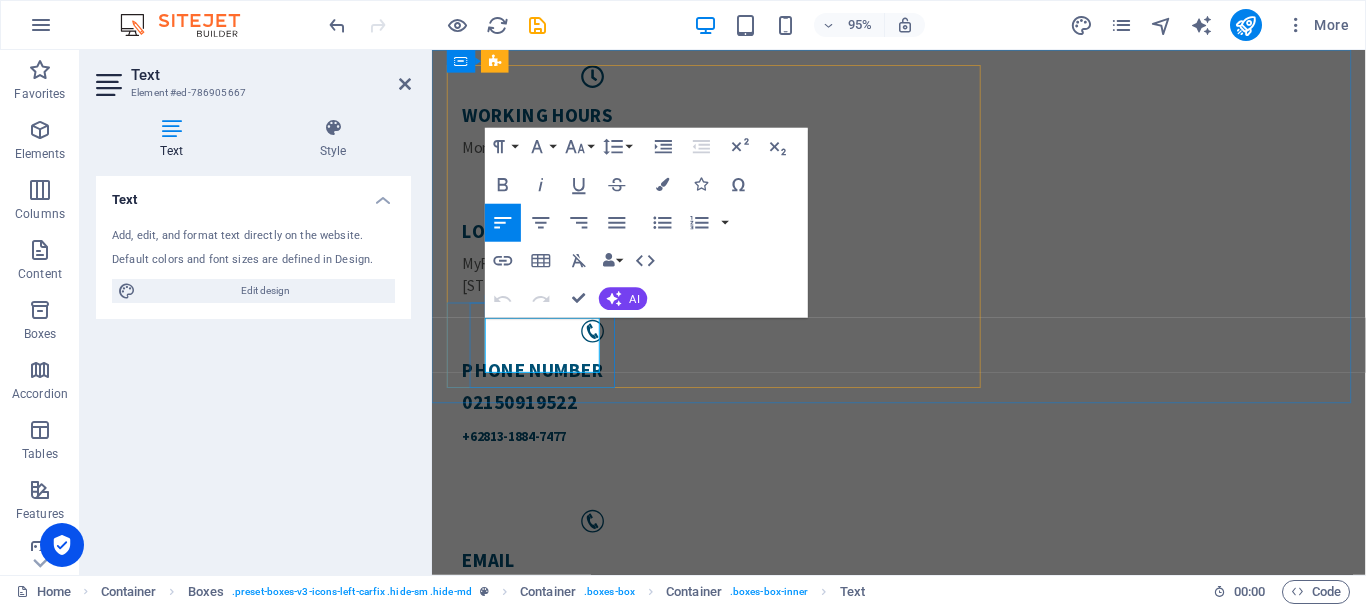 click on "[EMAIL_ADDRESS][DOMAIN_NAME]" at bounding box center (601, 620) 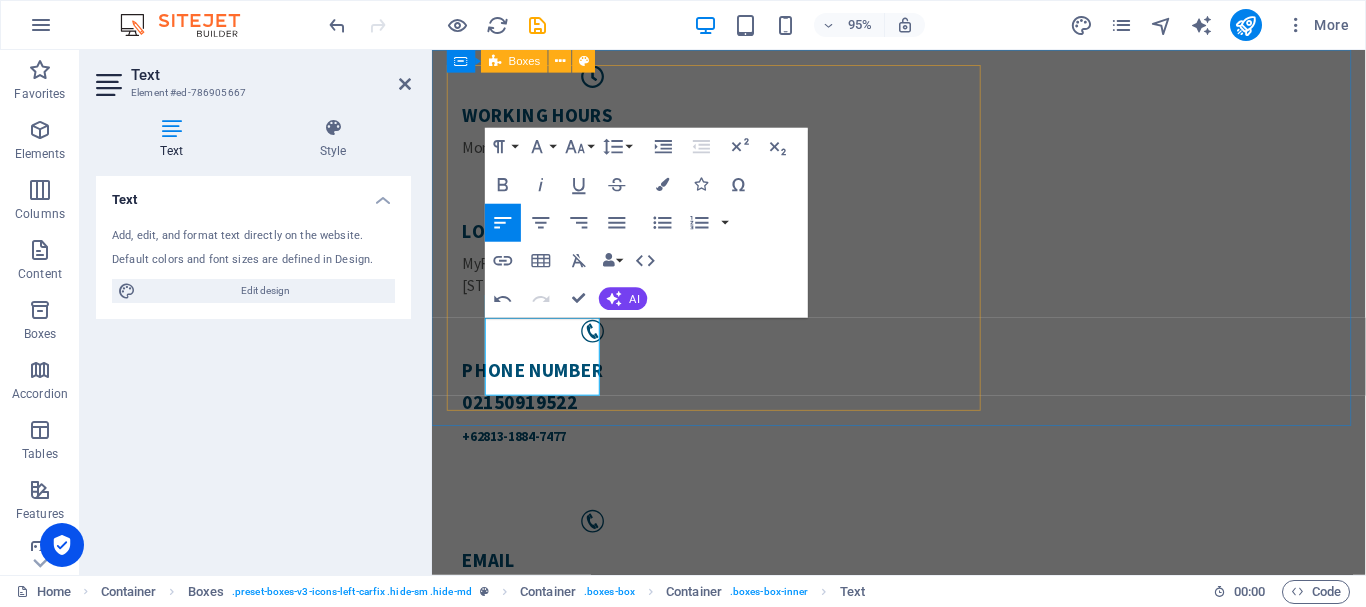 type 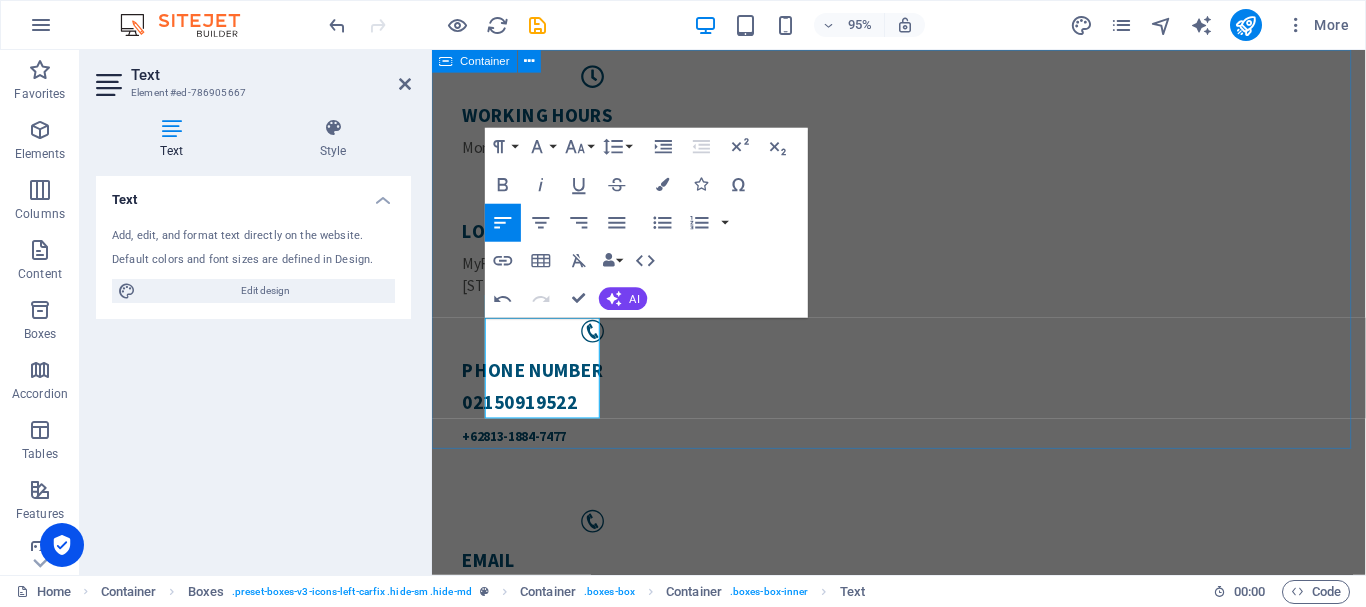 drag, startPoint x: 1183, startPoint y: 220, endPoint x: 1500, endPoint y: 213, distance: 317.07727 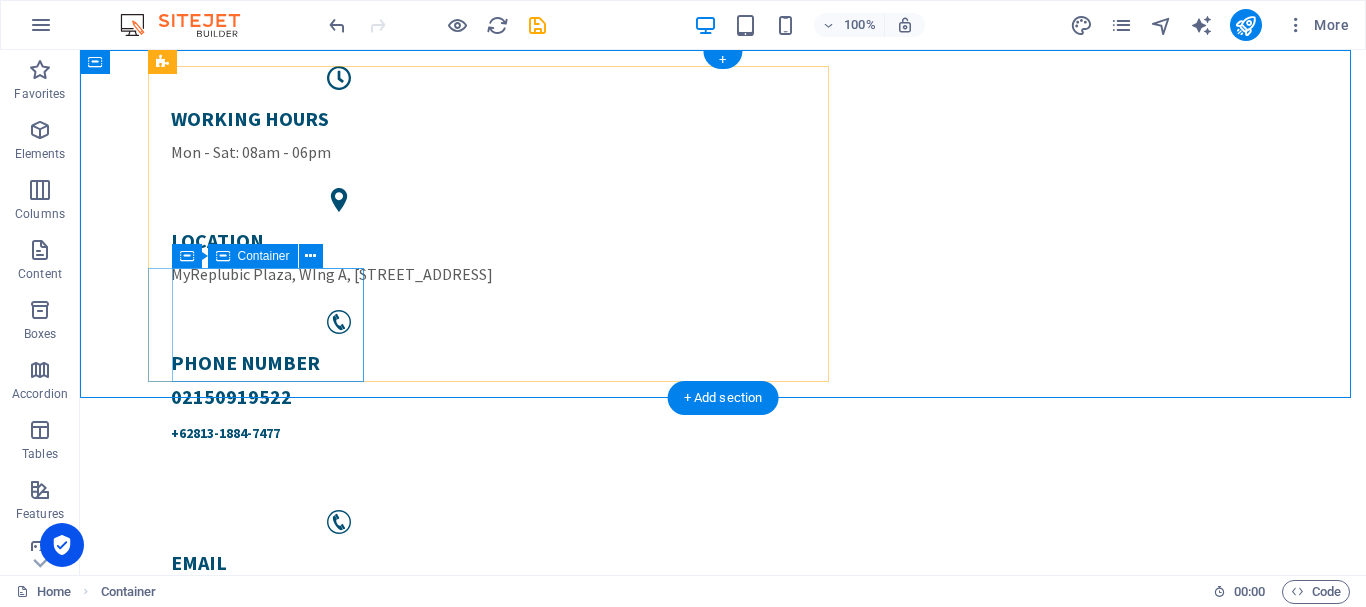 click on "Email [EMAIL_ADDRESS][DOMAIN_NAME] [EMAIL_ADDRESS][DOMAIN_NAME]" at bounding box center (339, 591) 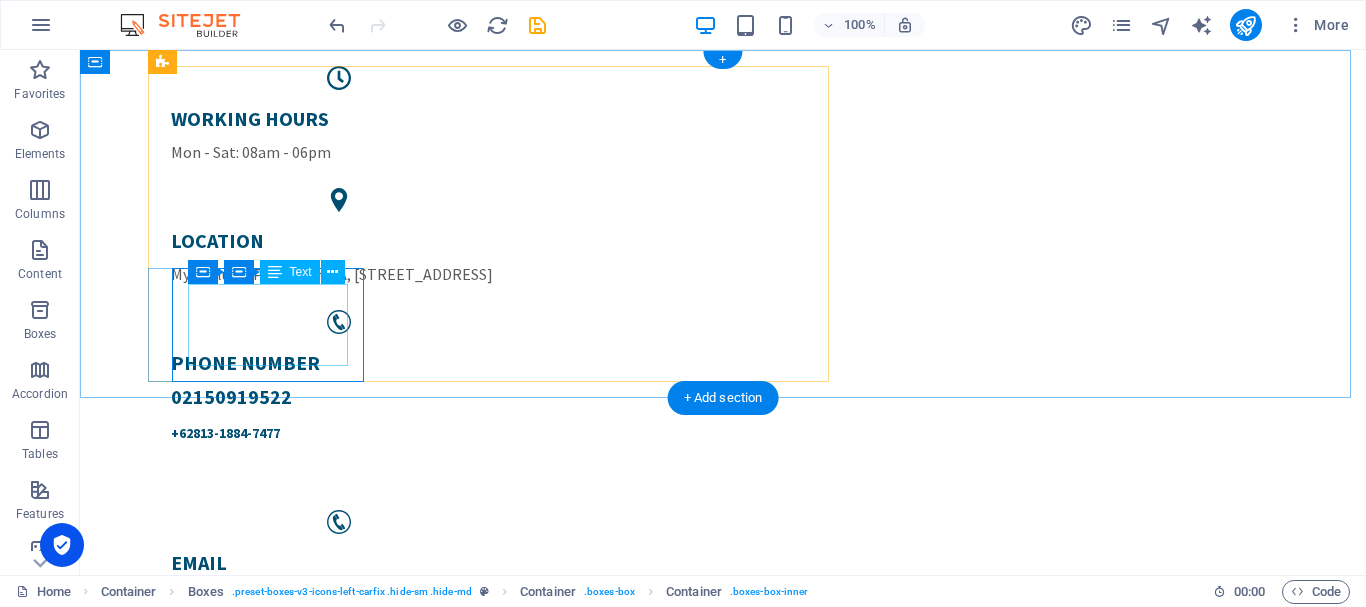 click on "Email [EMAIL_ADDRESS][DOMAIN_NAME] [EMAIL_ADDRESS][DOMAIN_NAME]" at bounding box center (339, 591) 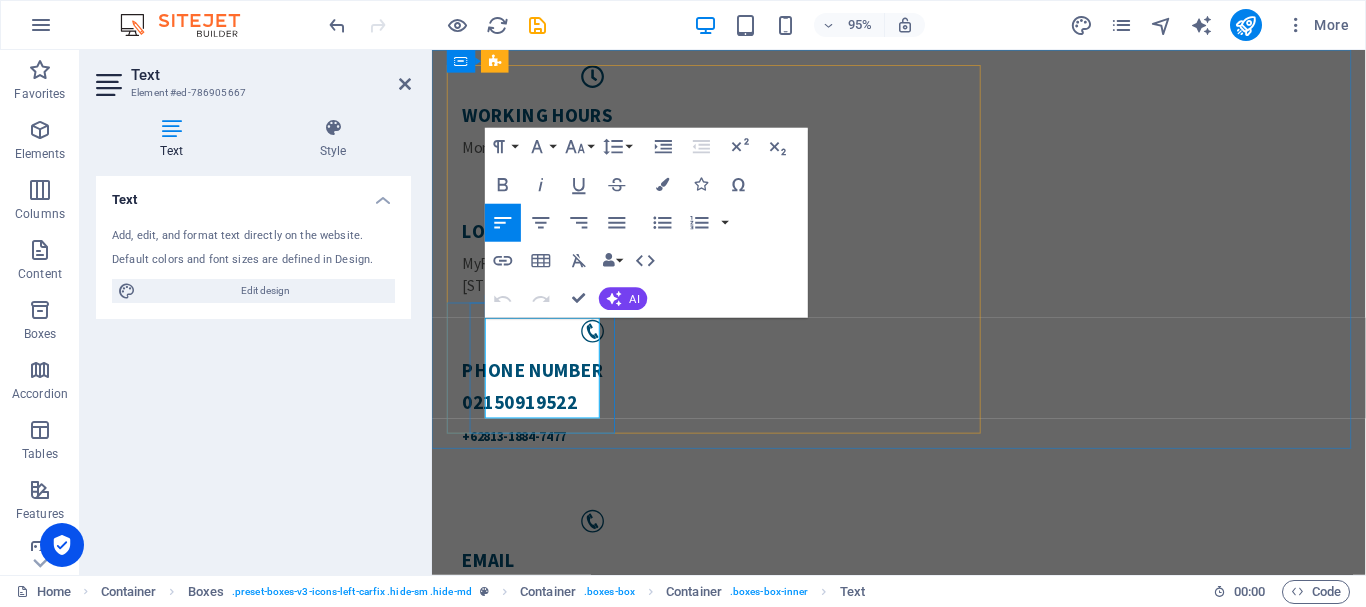 click on "[EMAIL_ADDRESS][DOMAIN_NAME]" at bounding box center (601, 644) 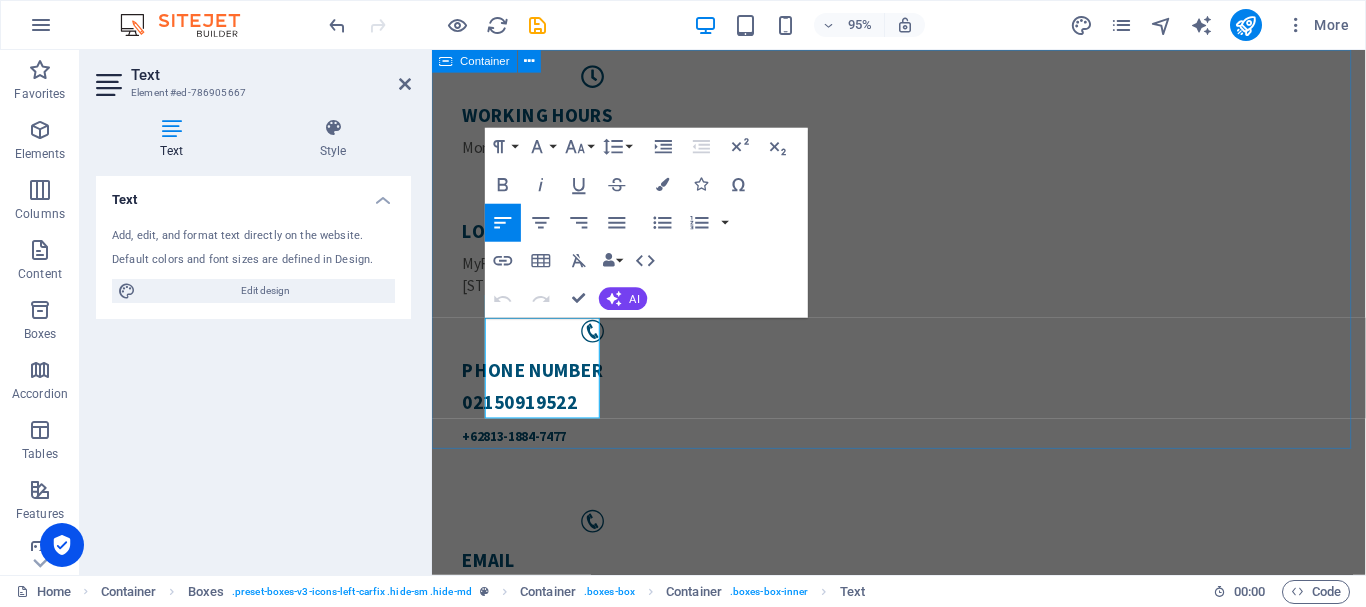 drag, startPoint x: 1223, startPoint y: 282, endPoint x: 1538, endPoint y: 271, distance: 315.19202 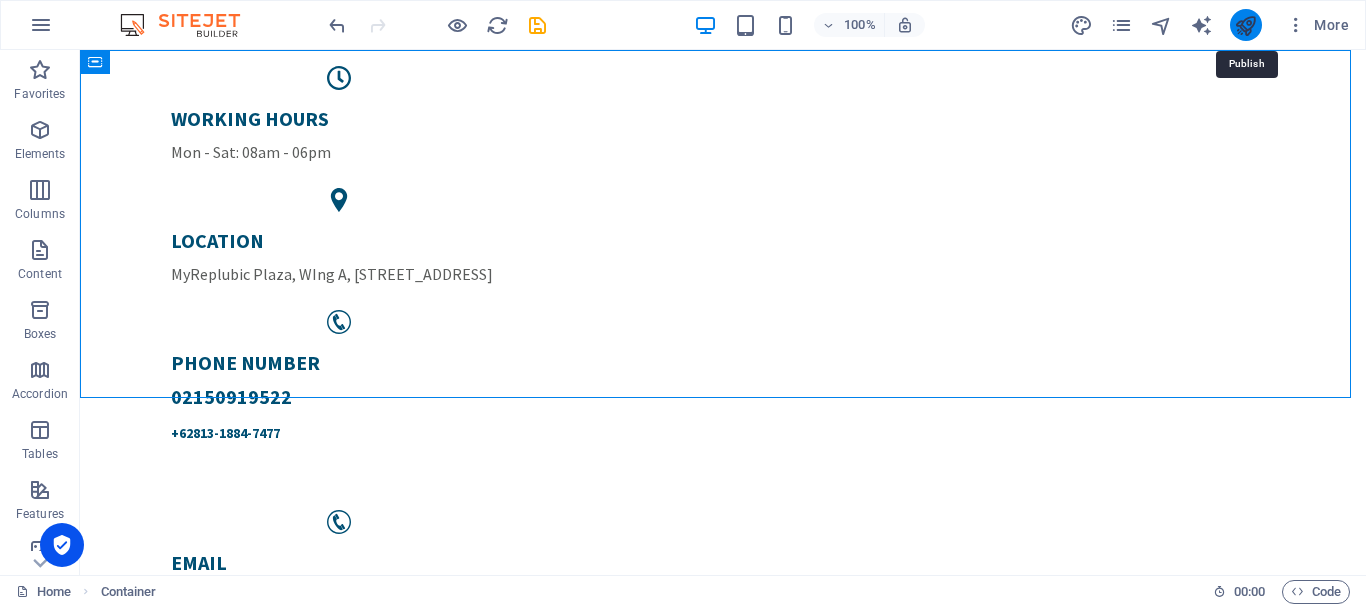 click at bounding box center (1245, 25) 